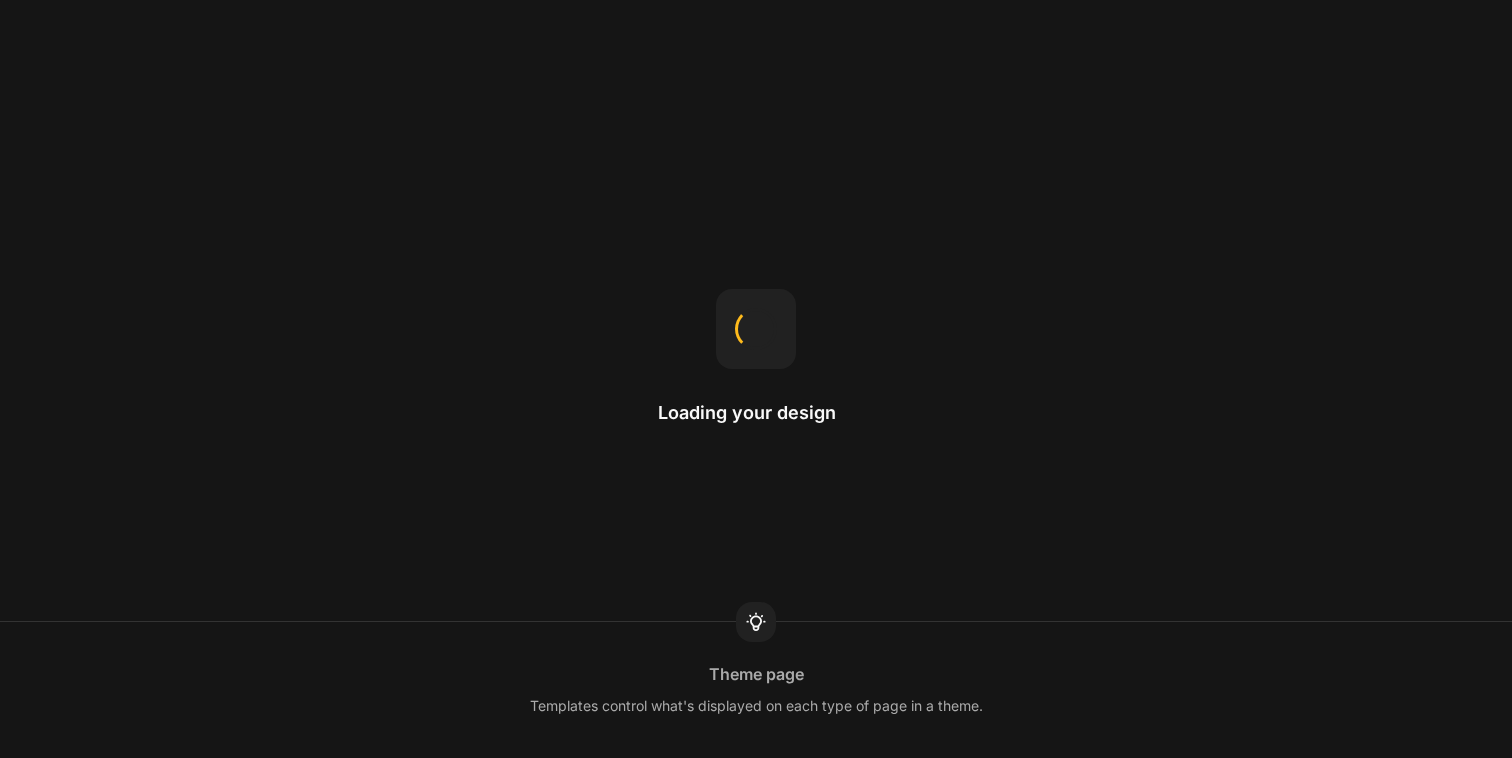 scroll, scrollTop: 0, scrollLeft: 0, axis: both 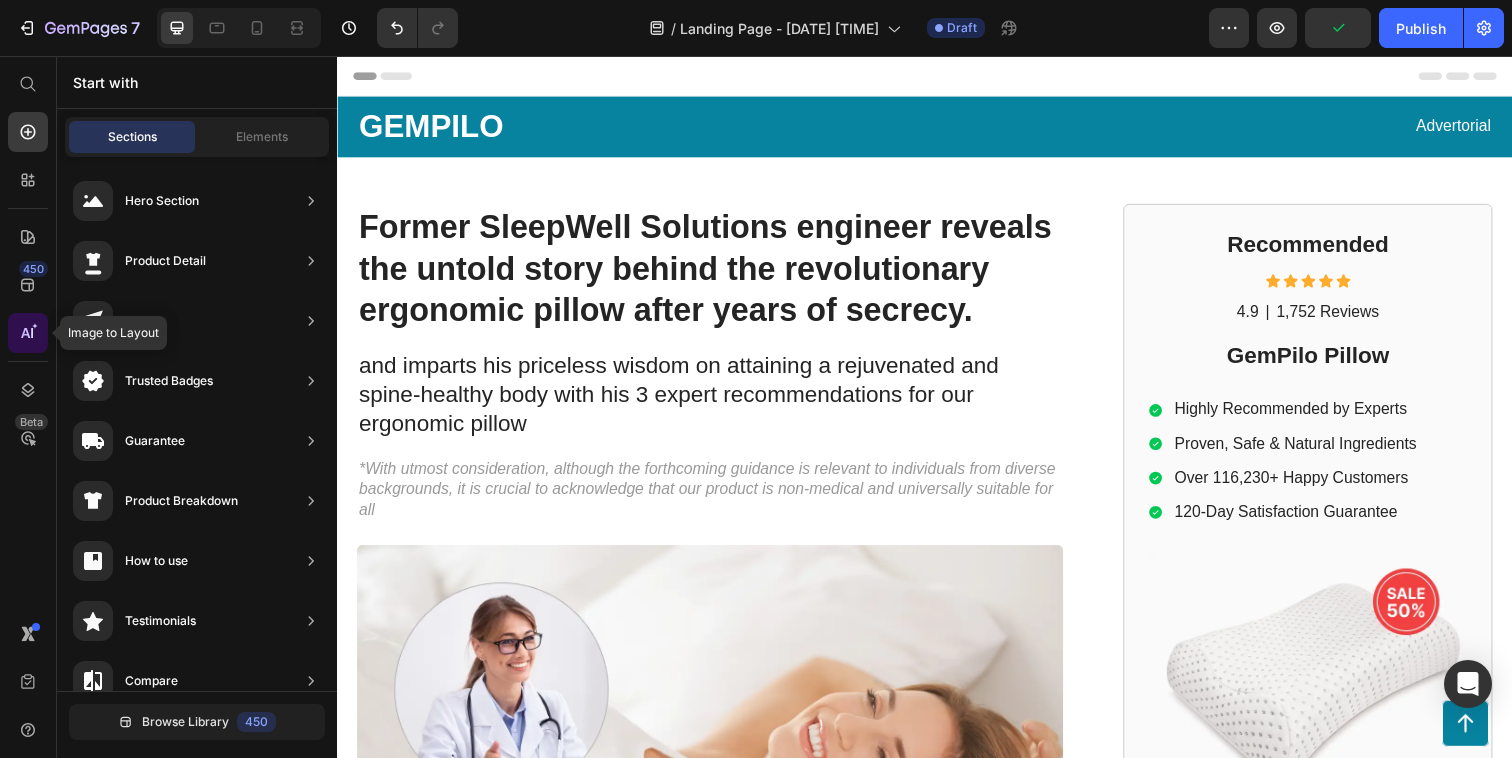click 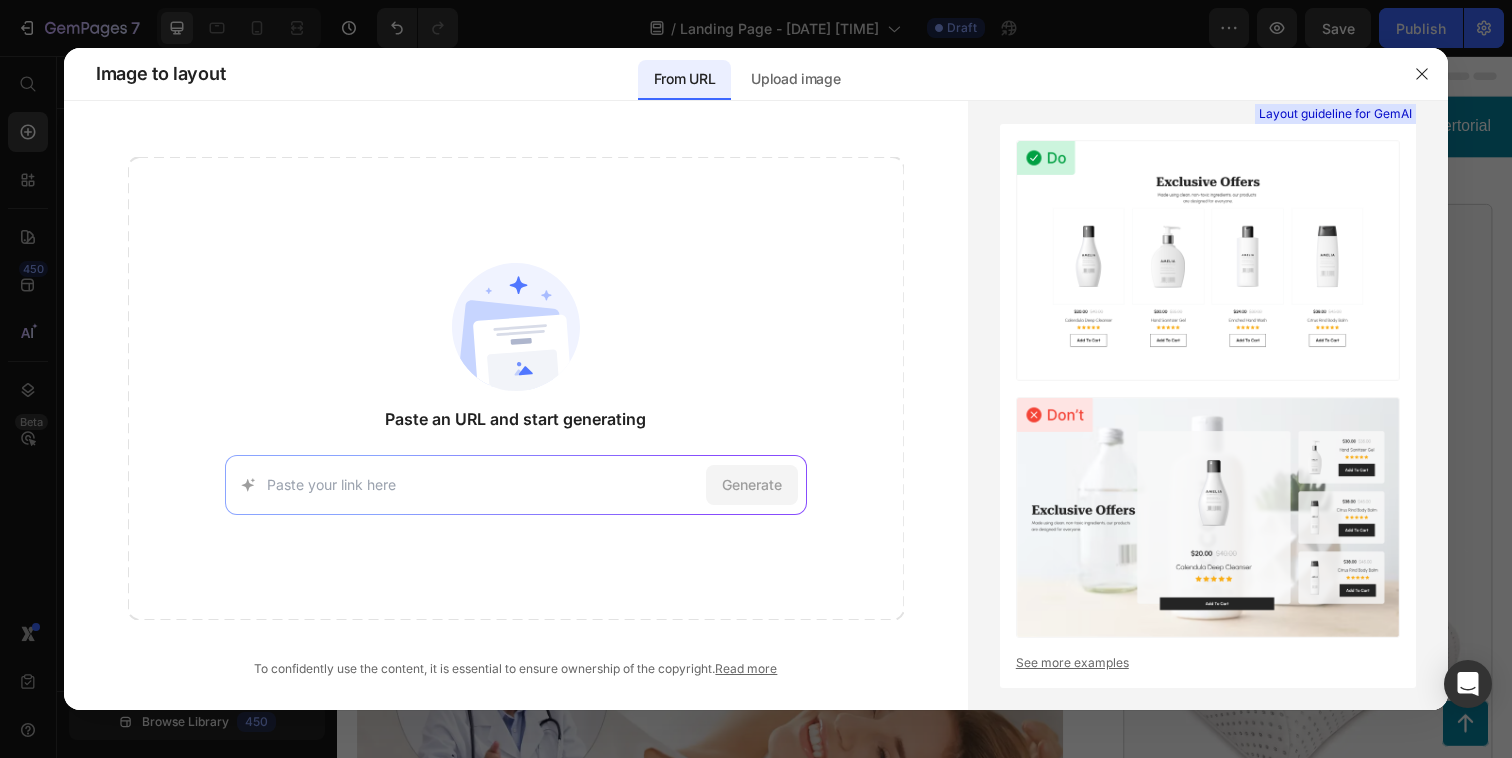 click at bounding box center [482, 484] 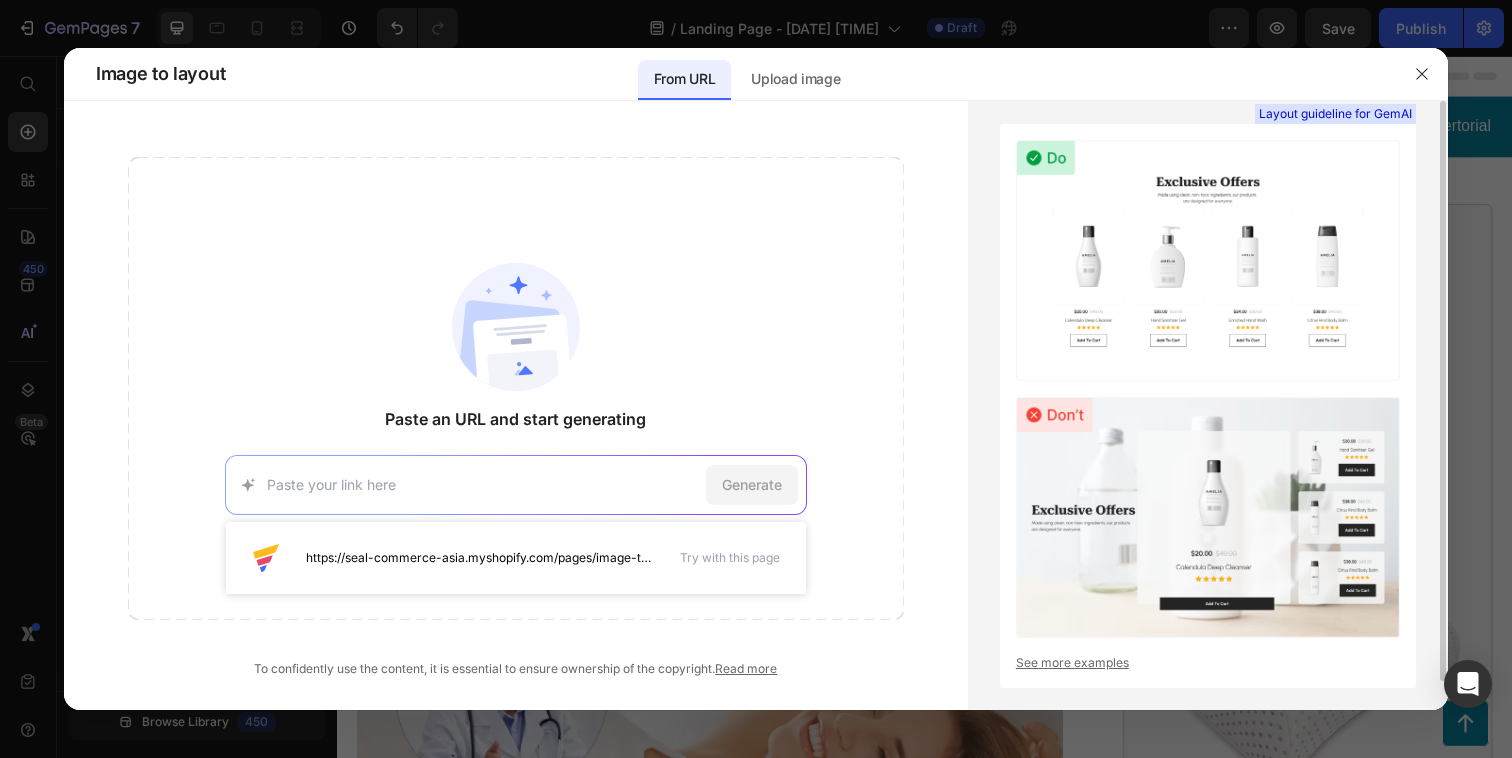 scroll, scrollTop: 29, scrollLeft: 0, axis: vertical 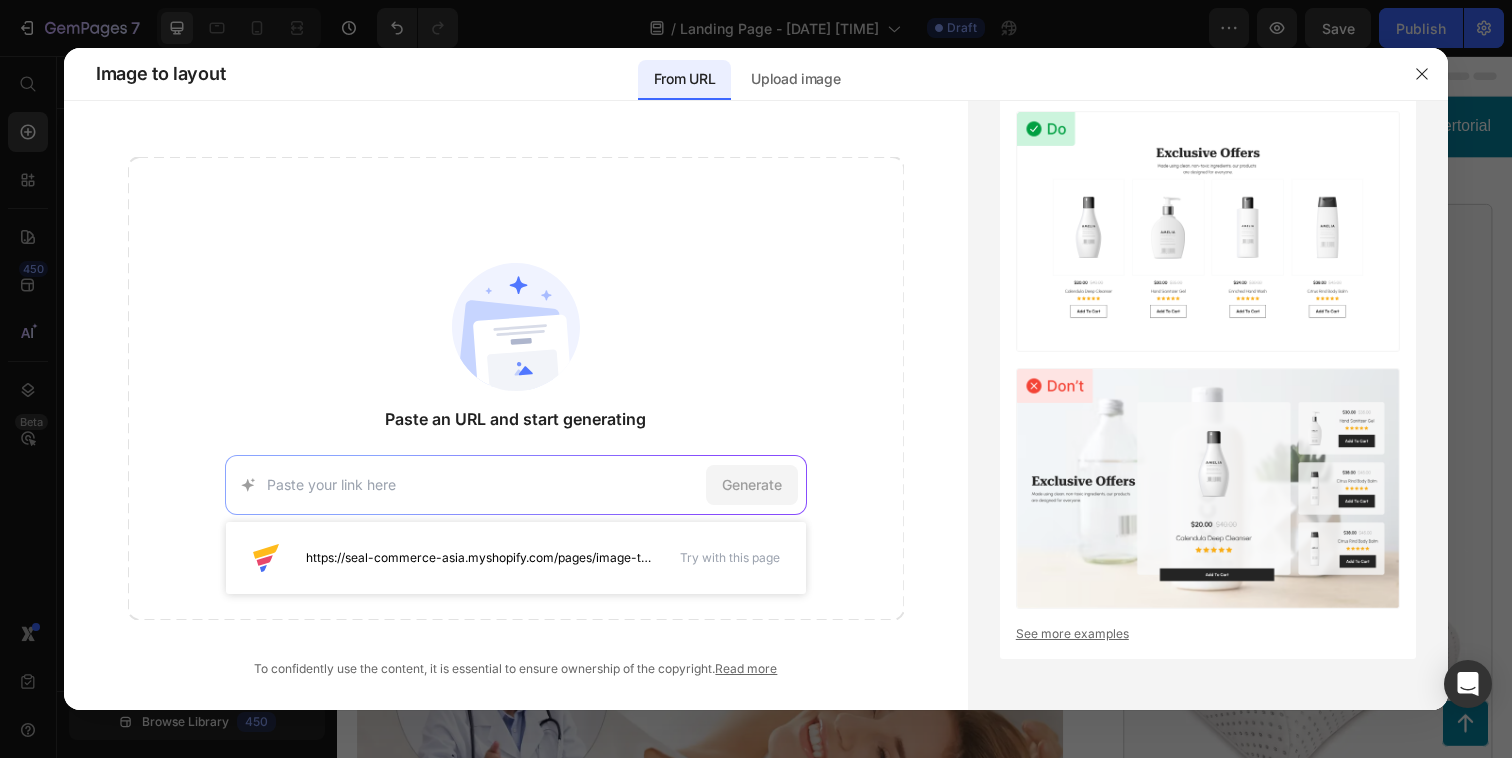 click at bounding box center (482, 484) 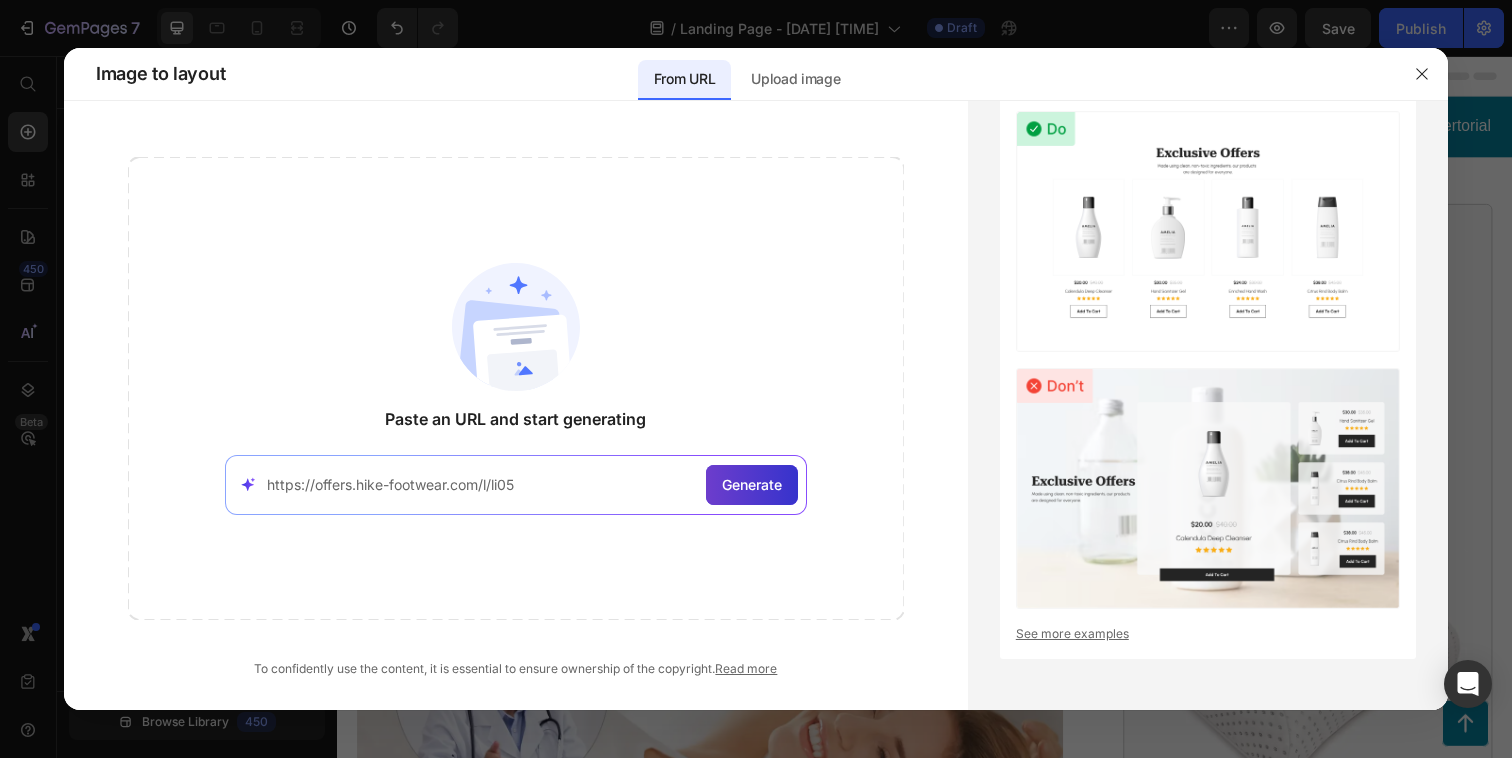 type on "https://offers.hike-footwear.com/l/li05" 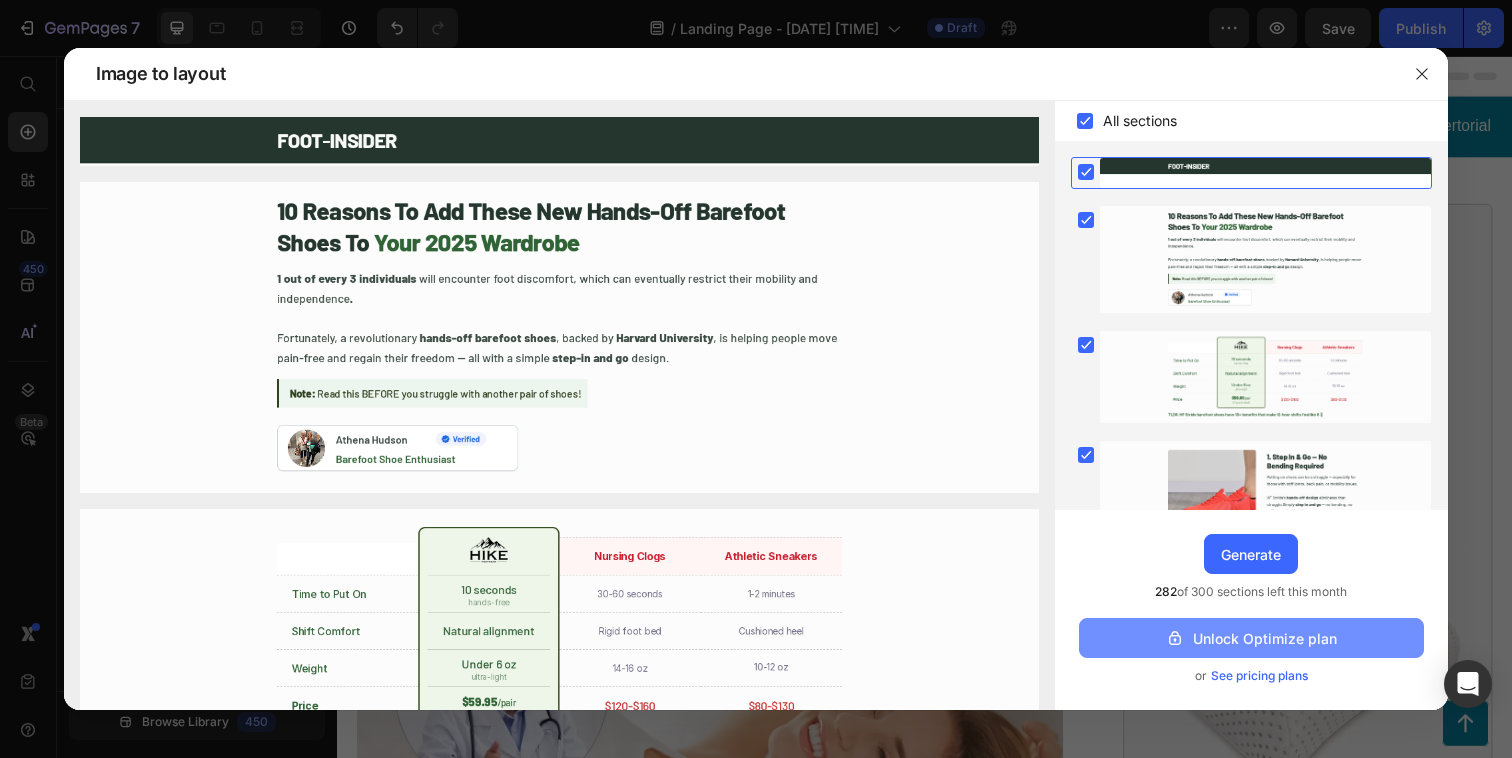 click 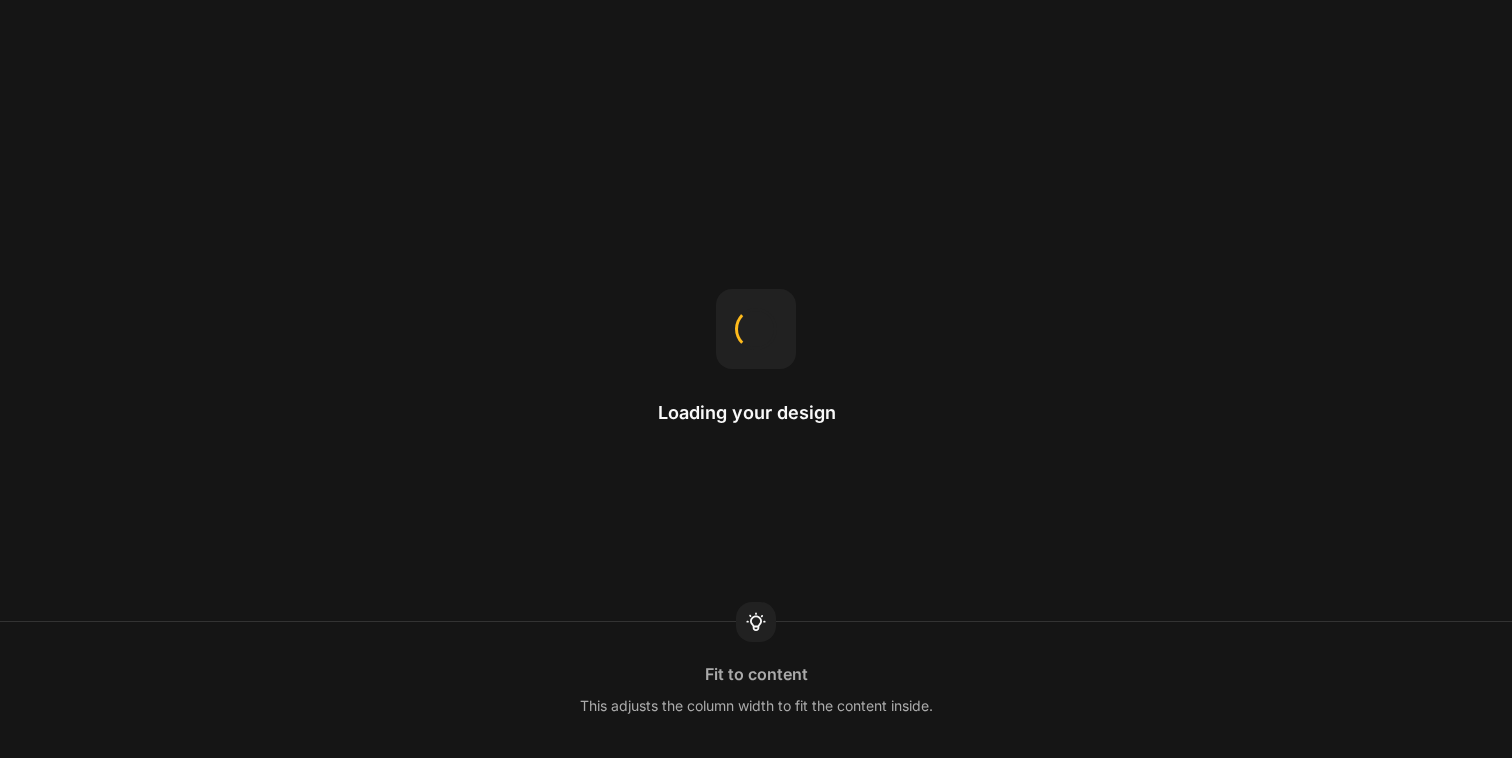 scroll, scrollTop: 0, scrollLeft: 0, axis: both 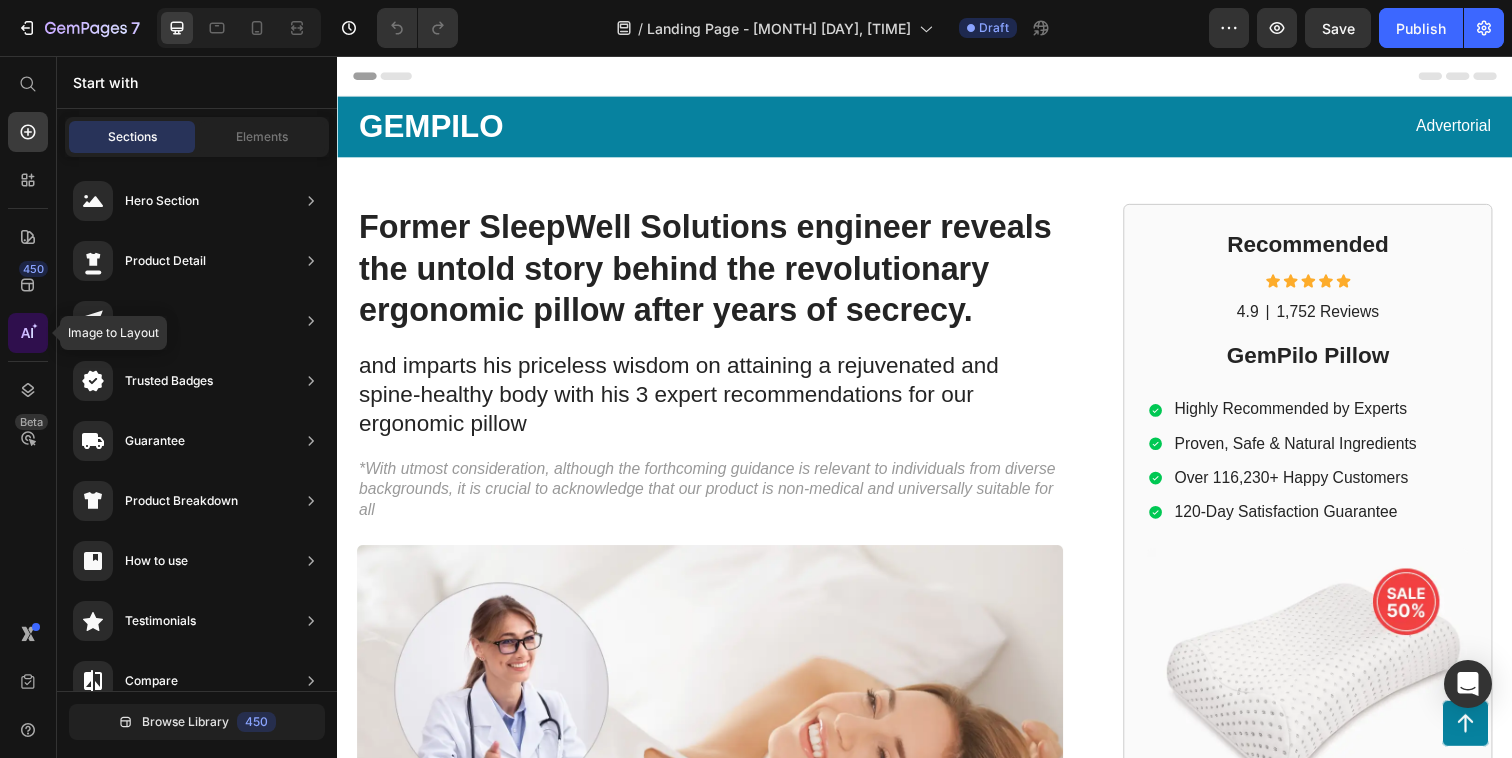 click 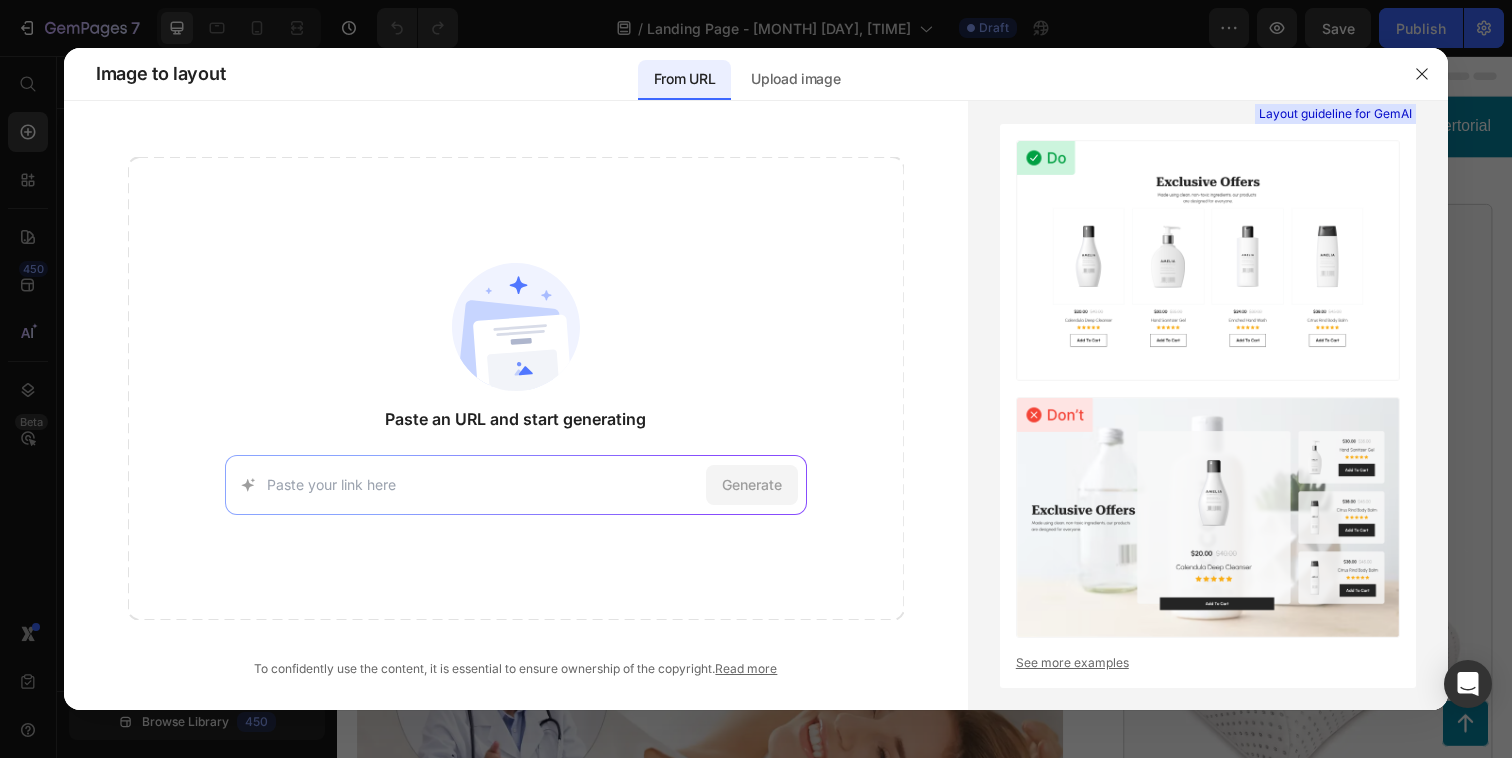 click at bounding box center [482, 484] 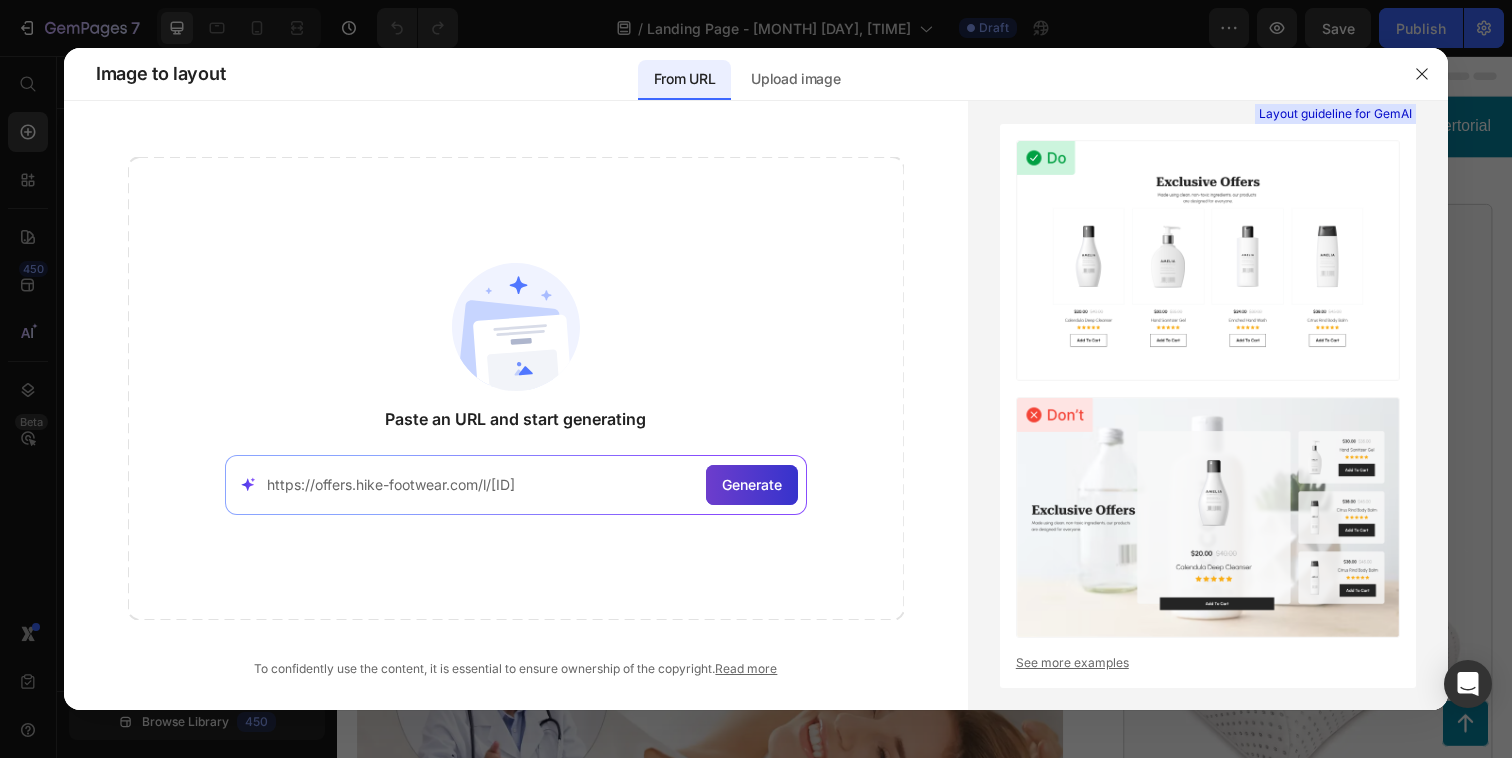 type on "https://offers.hike-footwear.com/l/li05" 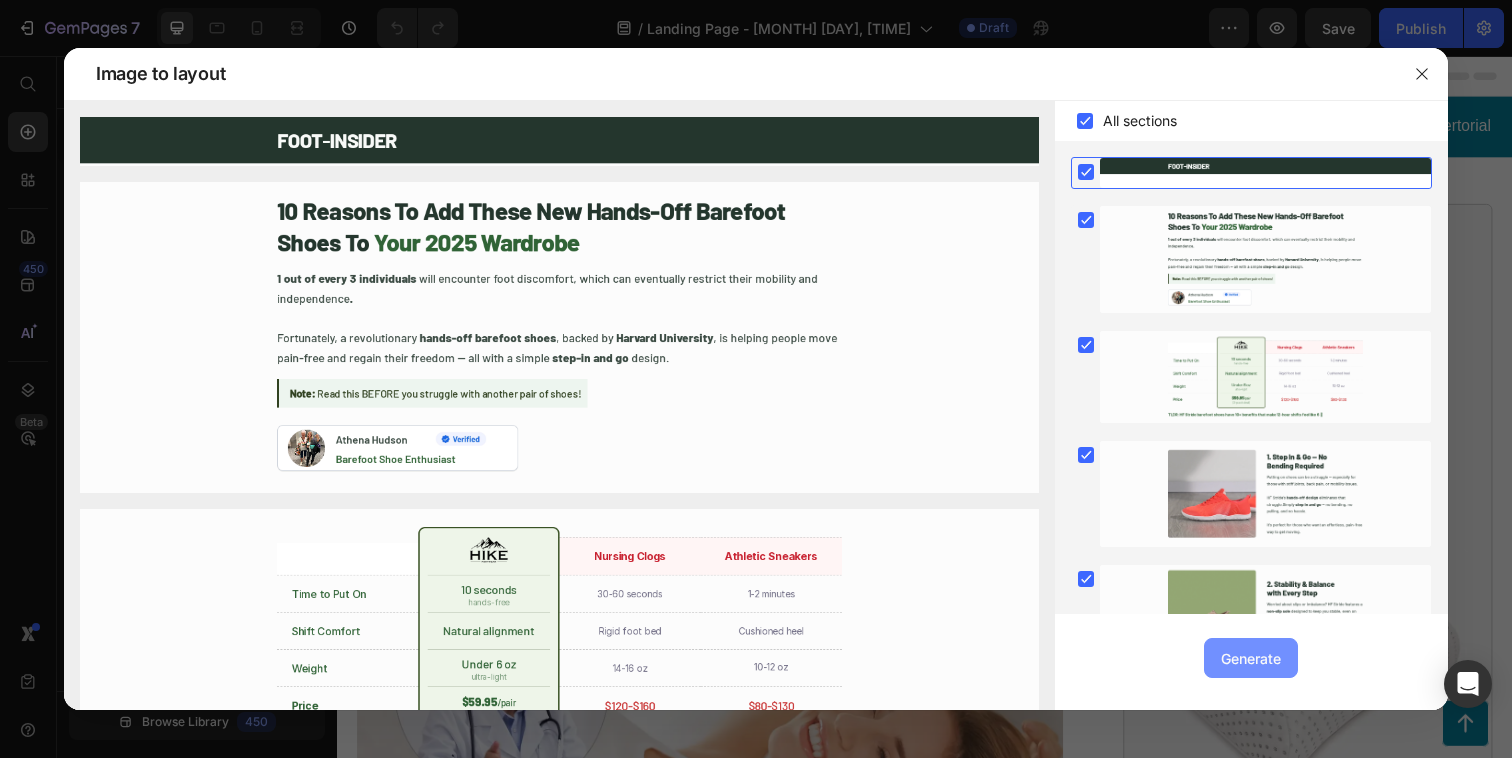 click on "Generate" at bounding box center (1251, 658) 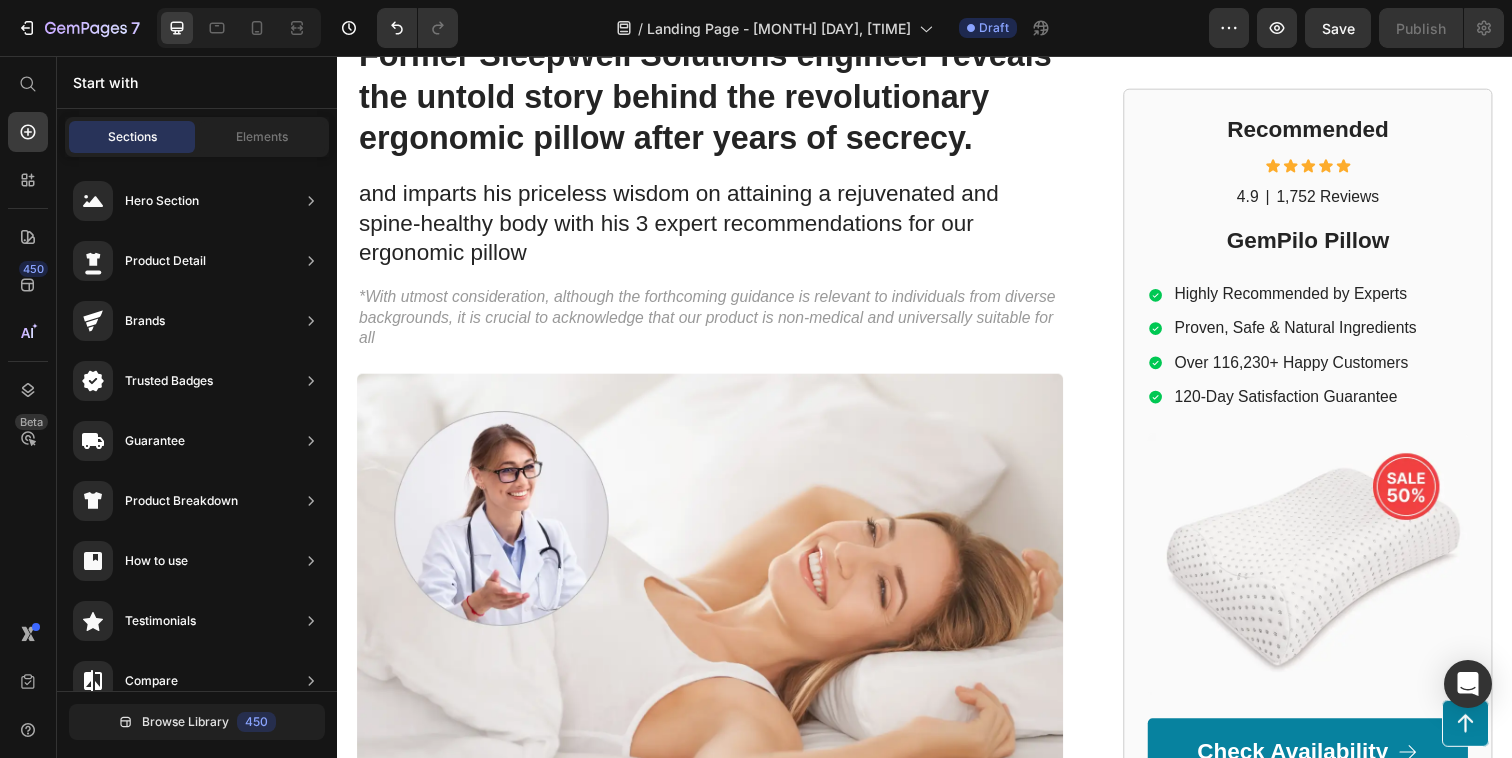 scroll, scrollTop: 0, scrollLeft: 0, axis: both 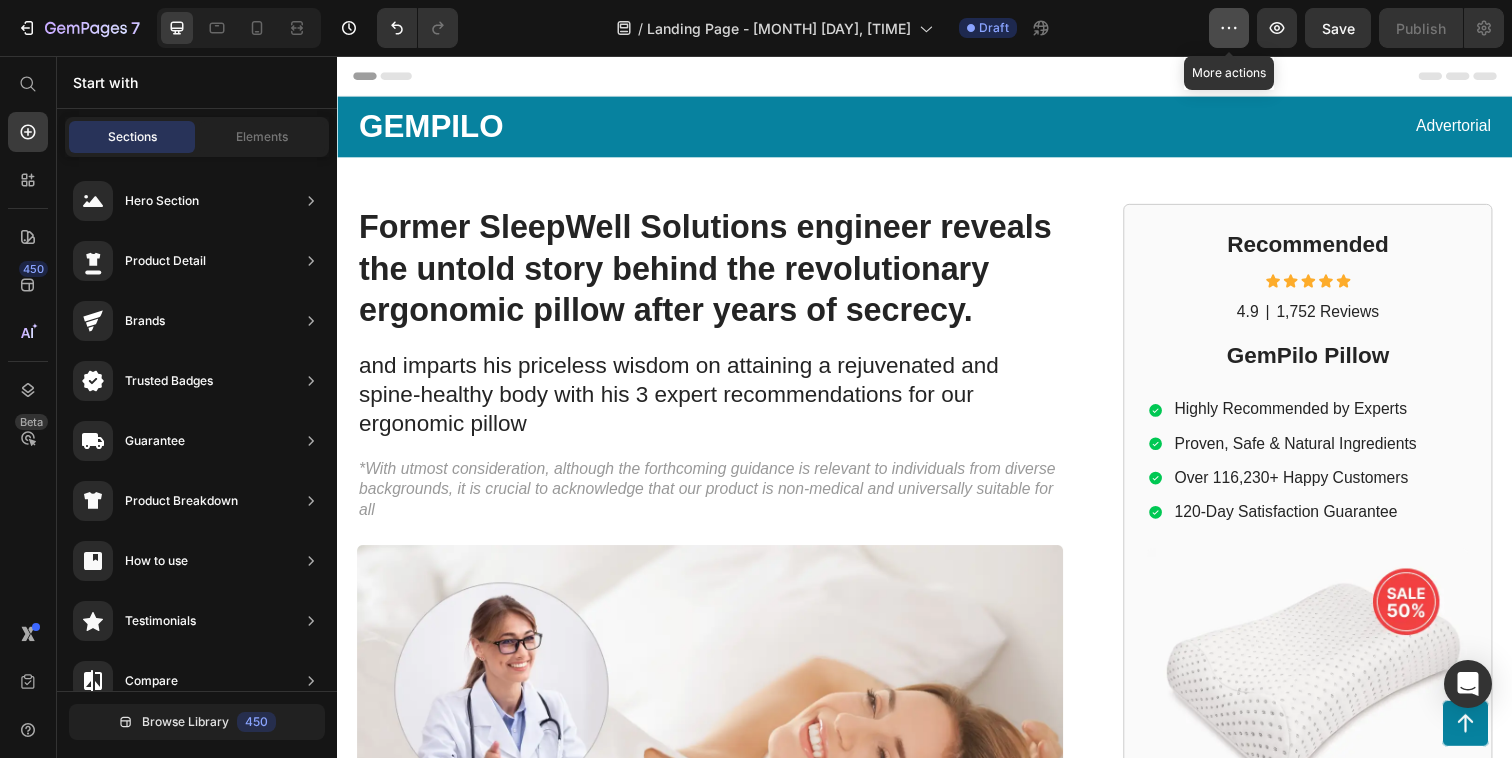 click 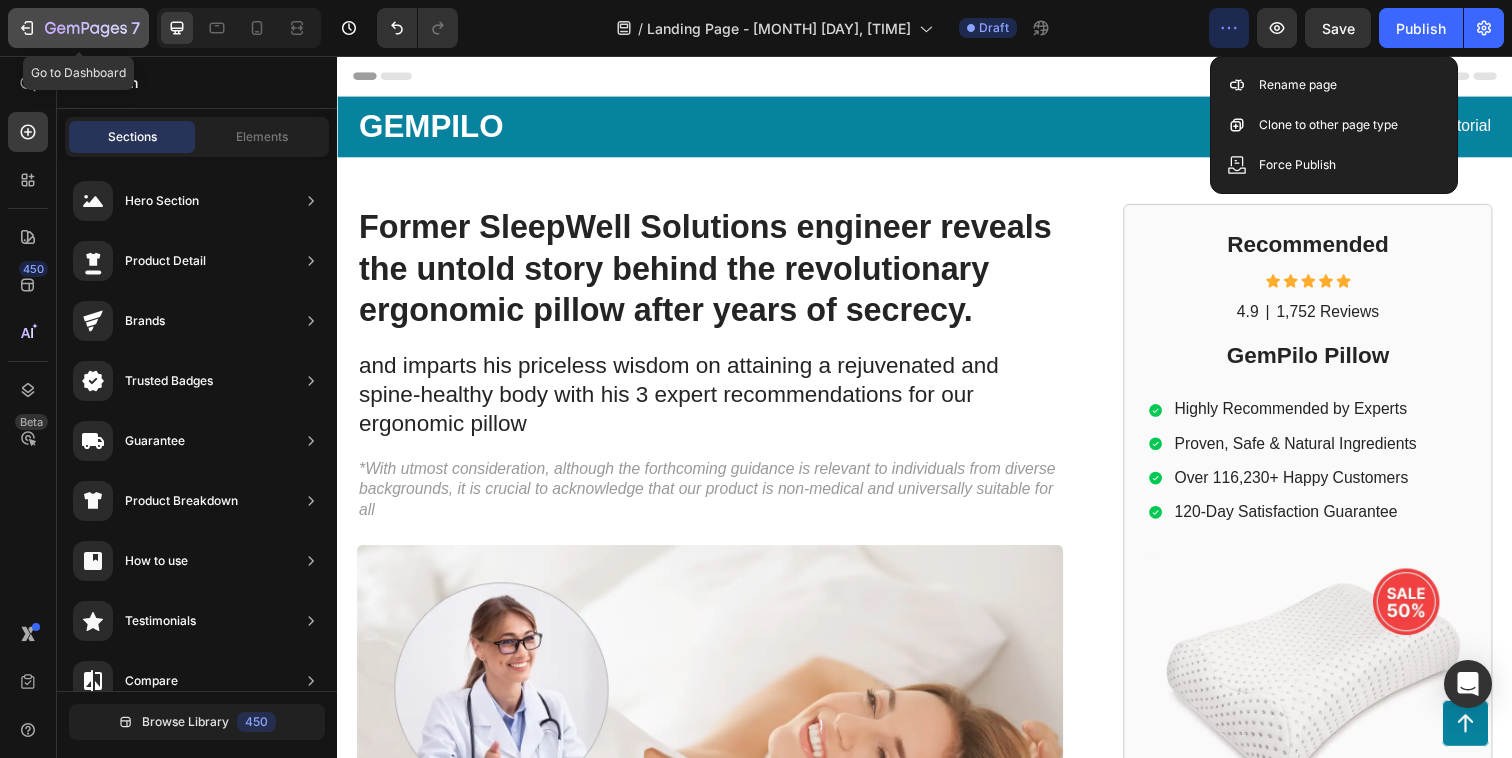 click 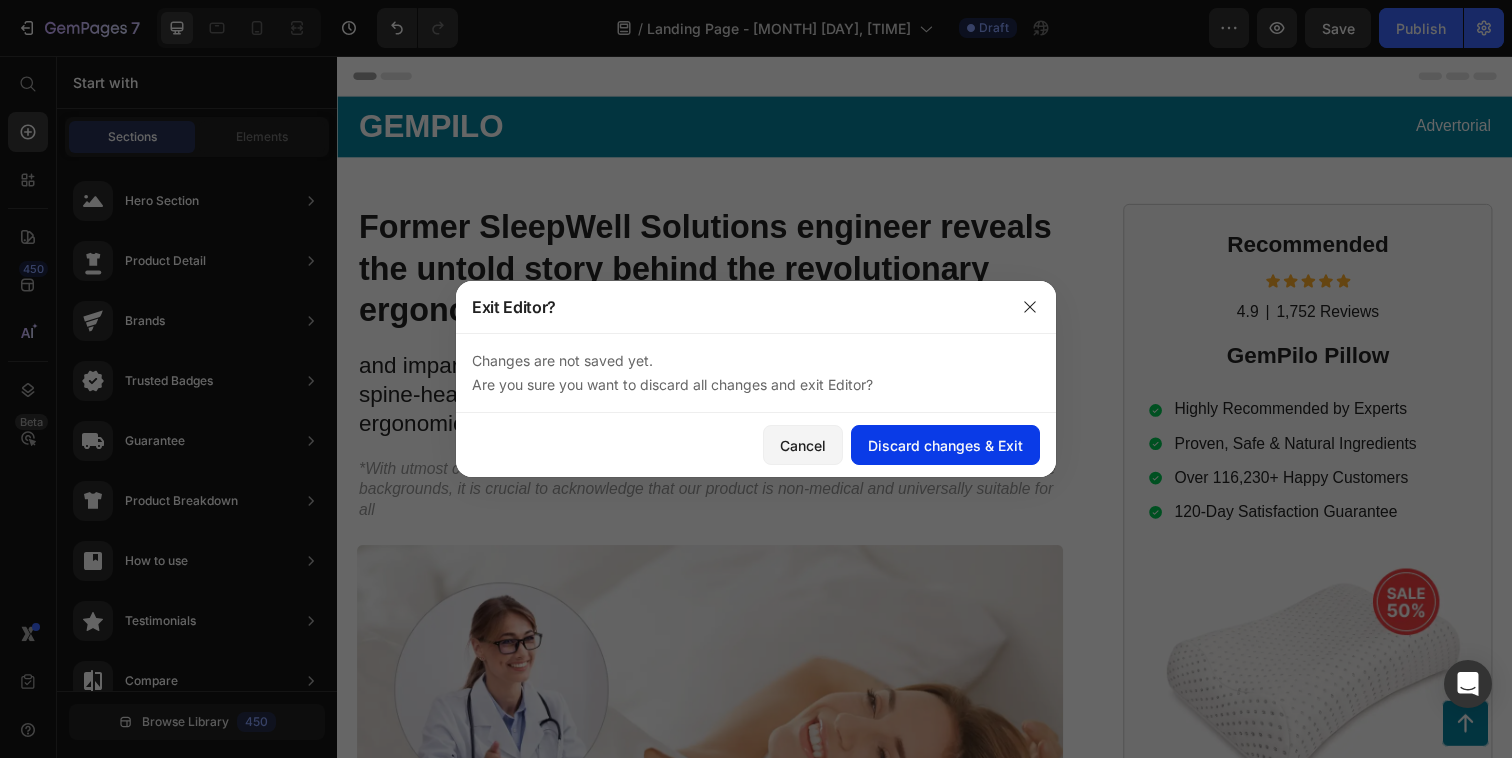 click on "Discard changes & Exit" at bounding box center (945, 445) 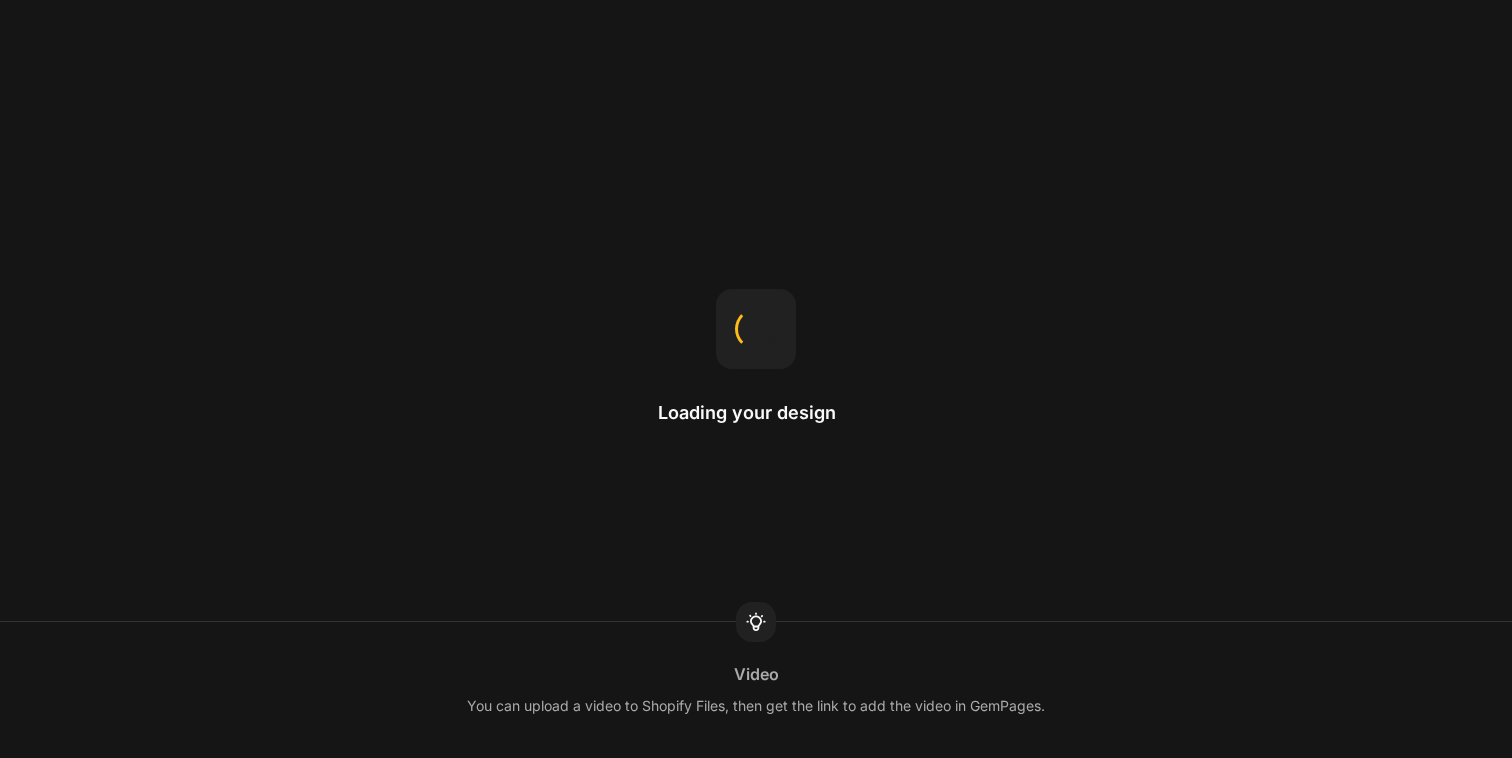 scroll, scrollTop: 0, scrollLeft: 0, axis: both 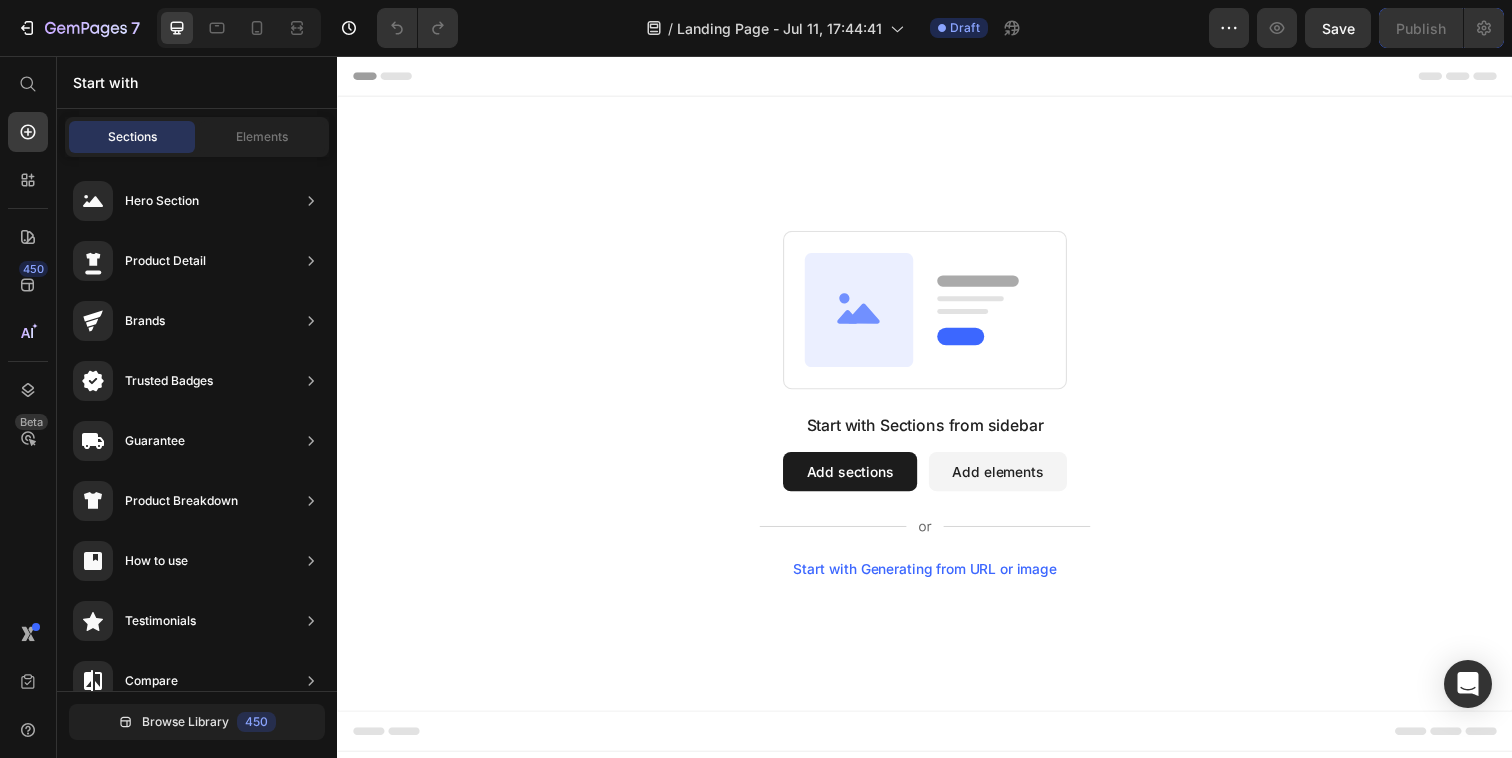 click on "Start with Generating from URL or image" at bounding box center (937, 580) 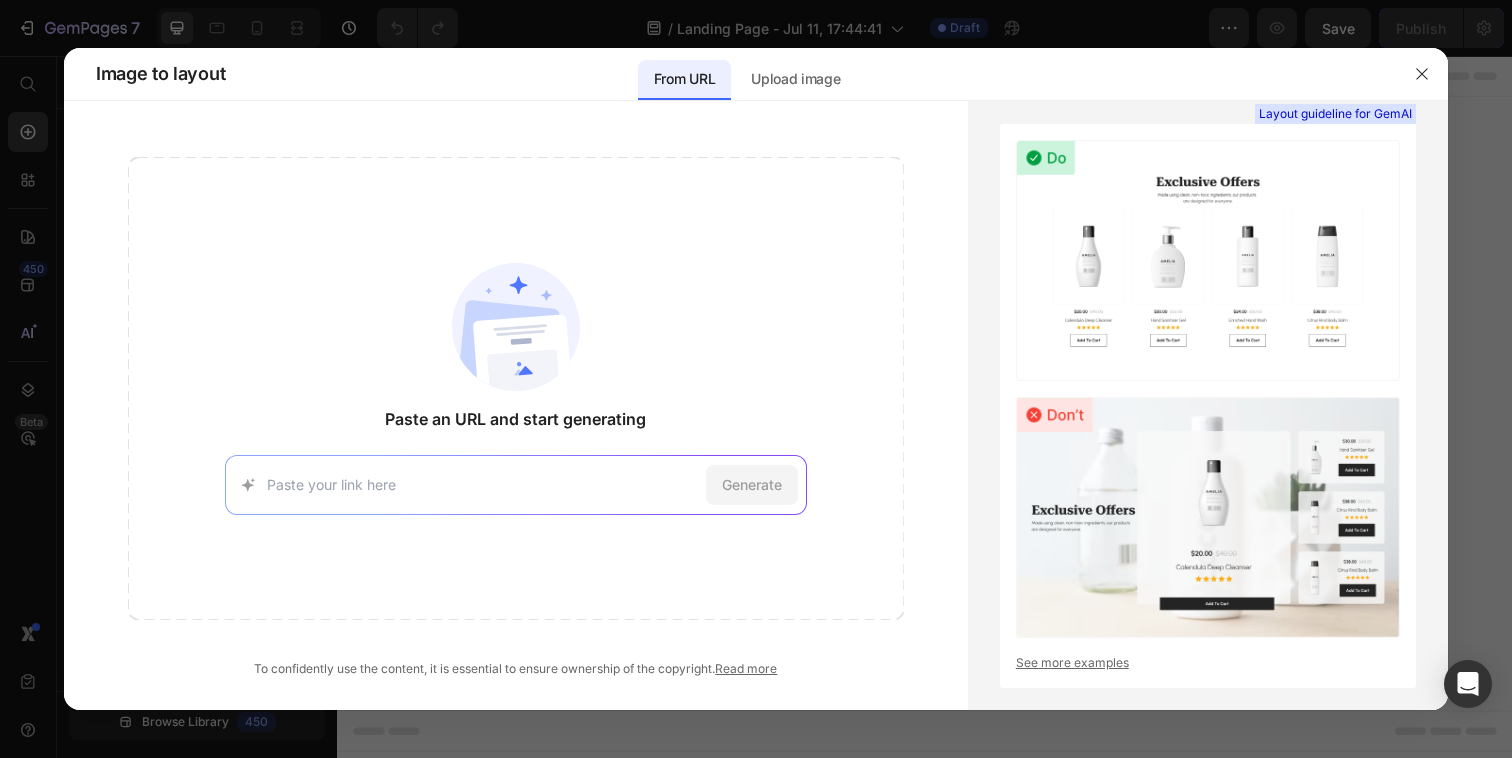 click at bounding box center [482, 484] 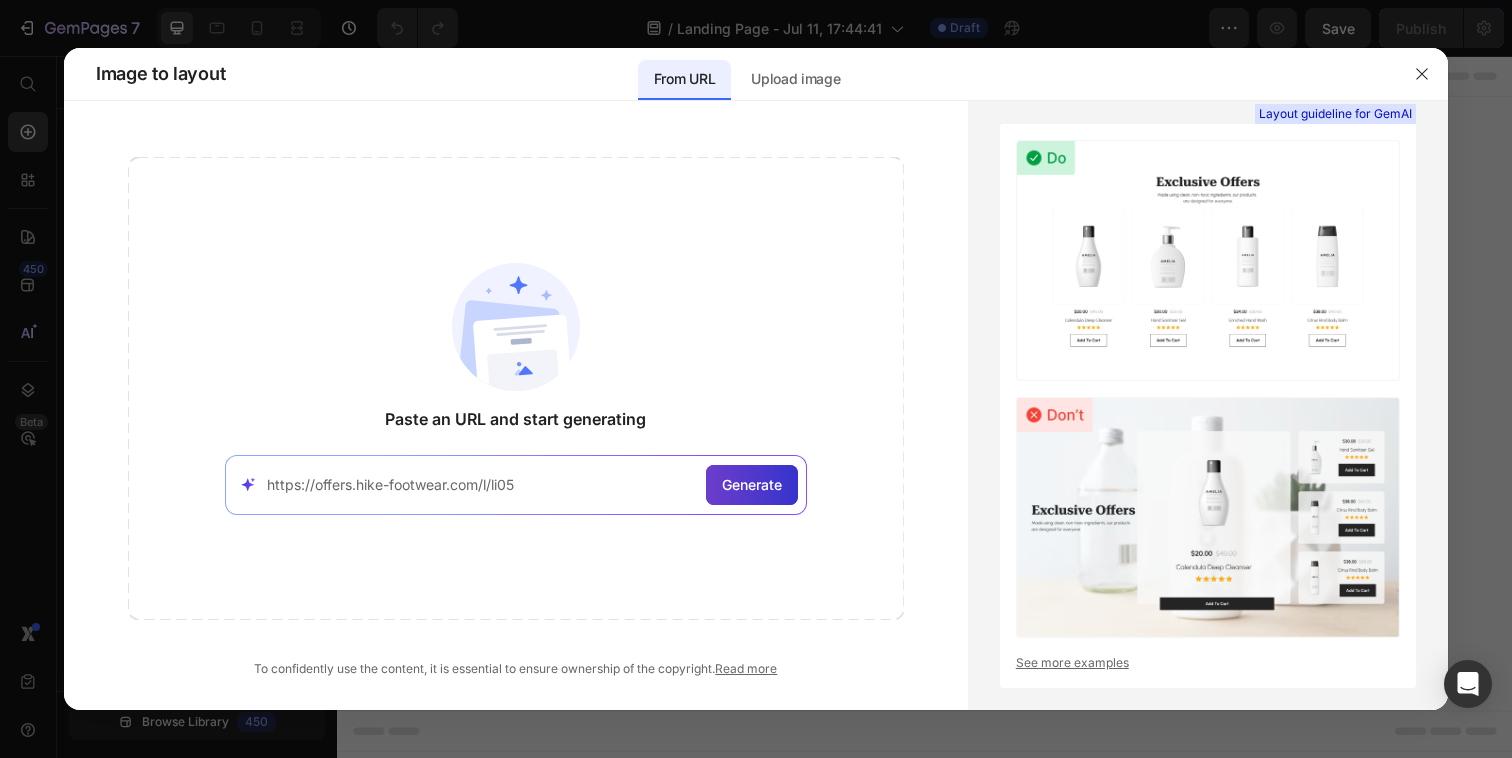 type on "https://offers.hike-footwear.com/l/li05" 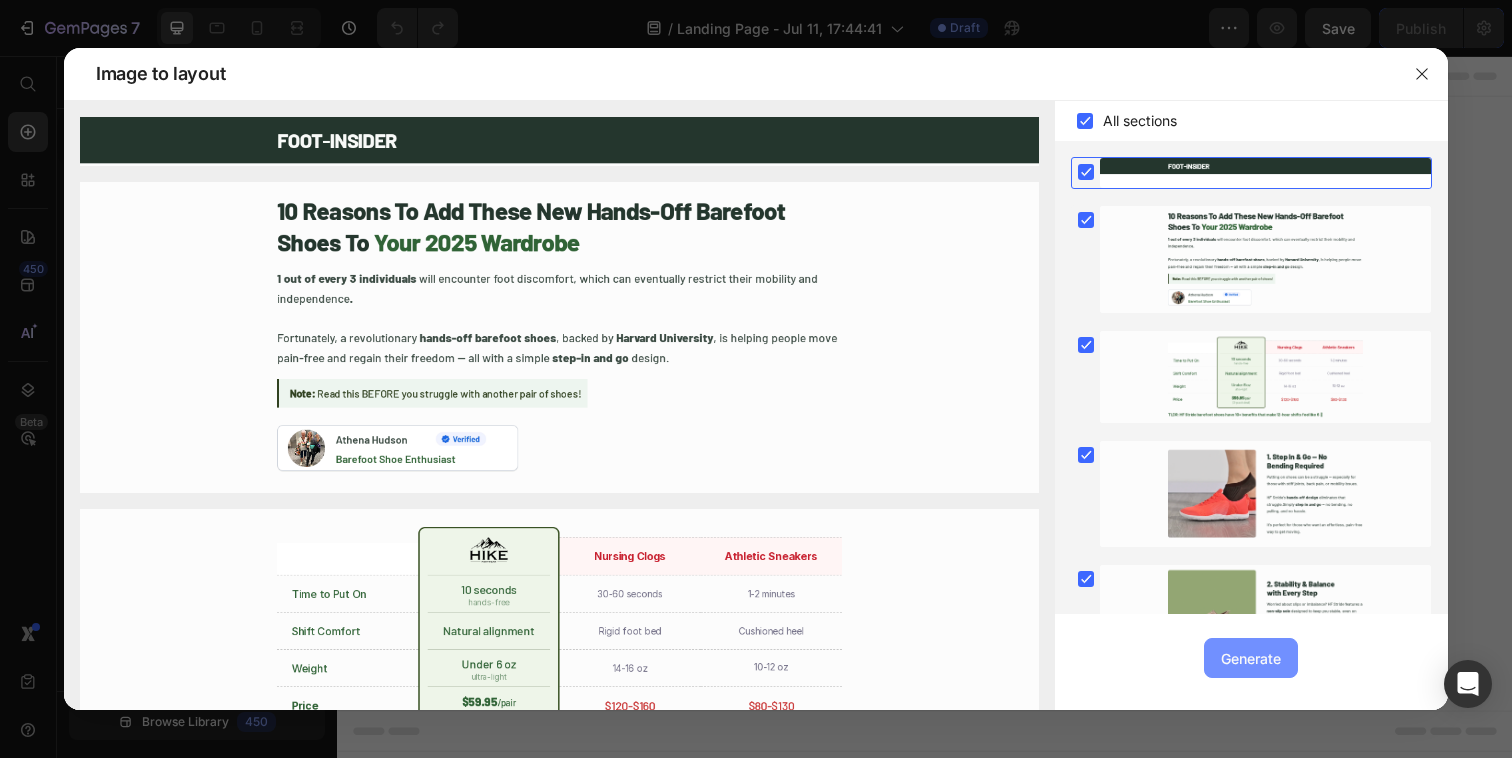 click on "Generate" at bounding box center [1251, 658] 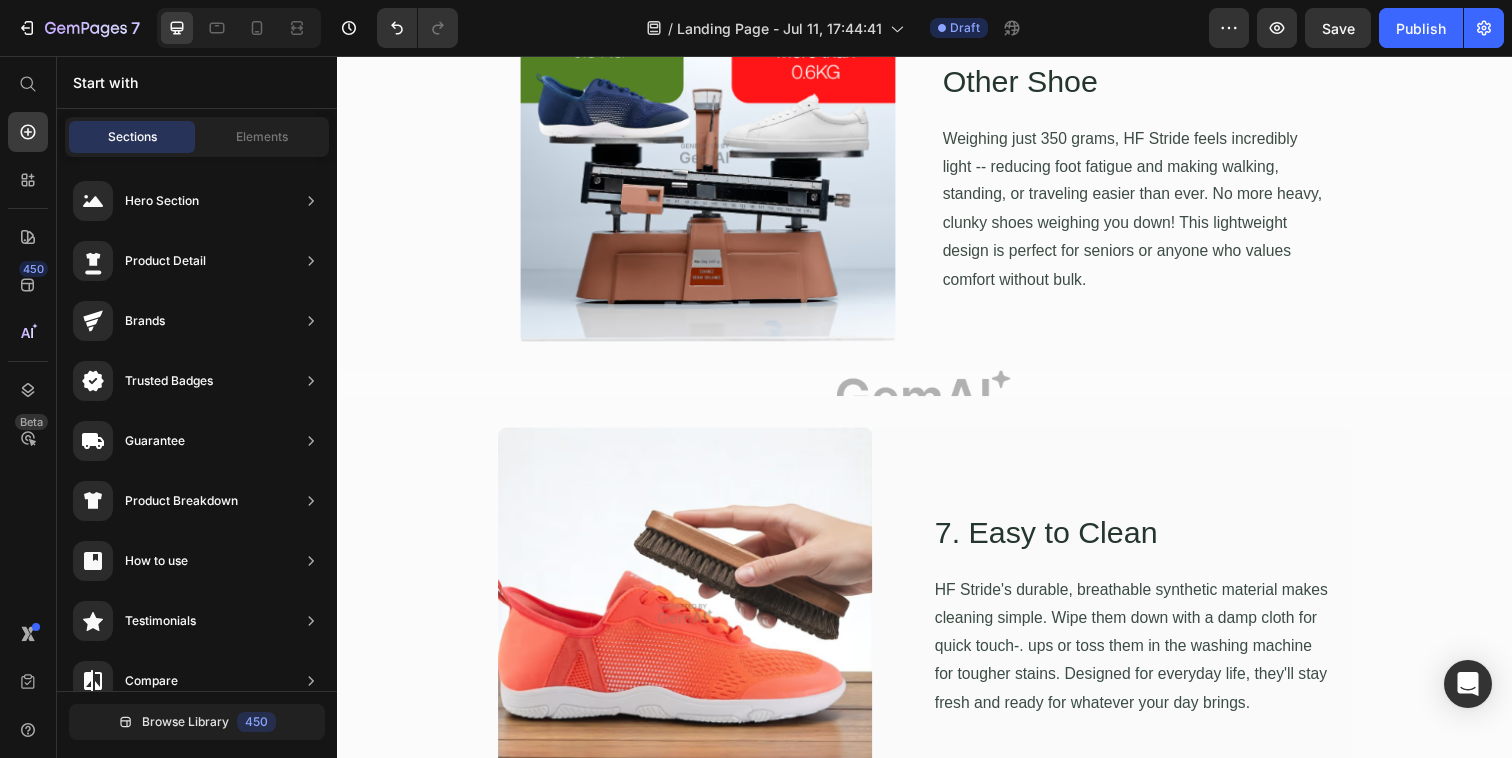 scroll, scrollTop: 4021, scrollLeft: 0, axis: vertical 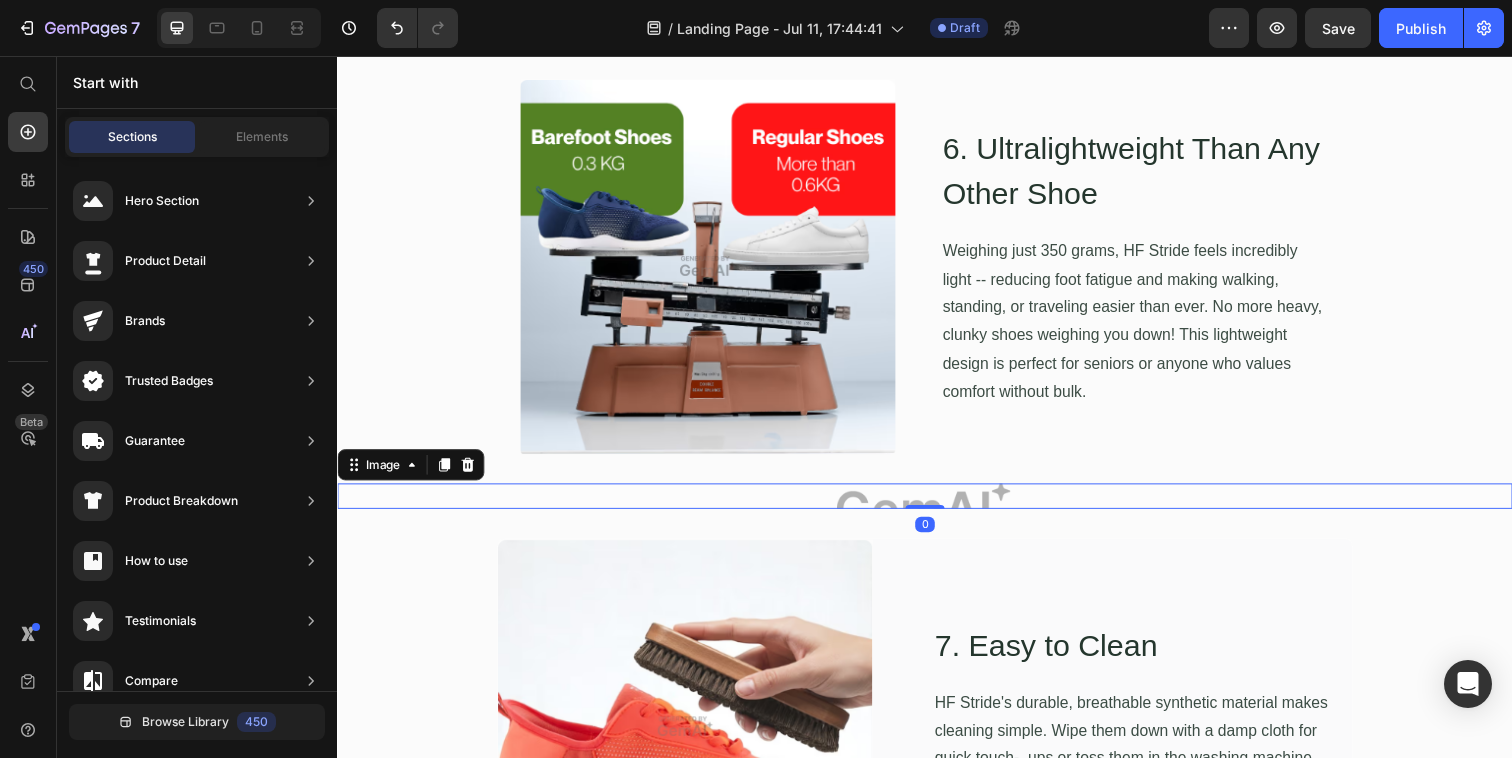 click at bounding box center [937, 505] 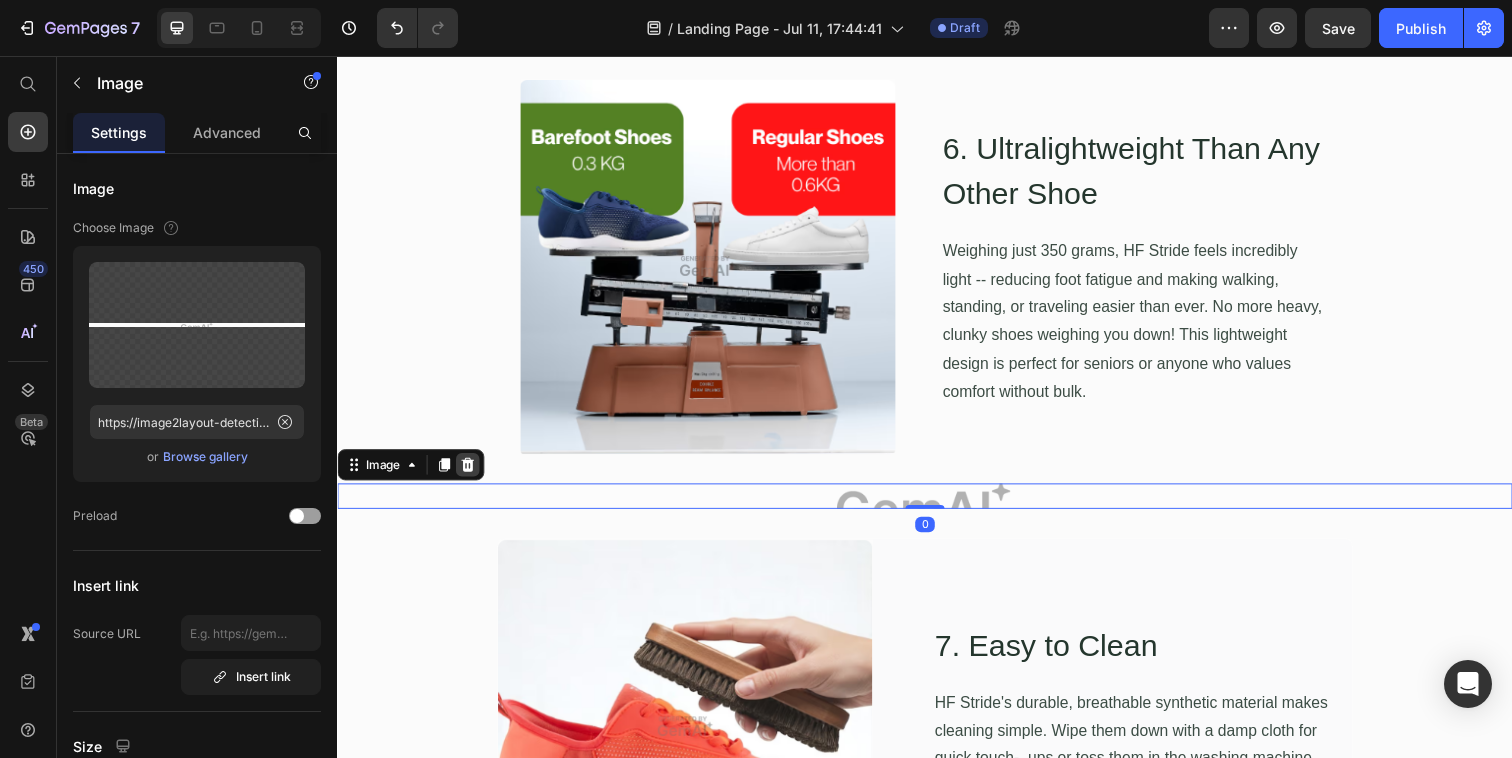 click 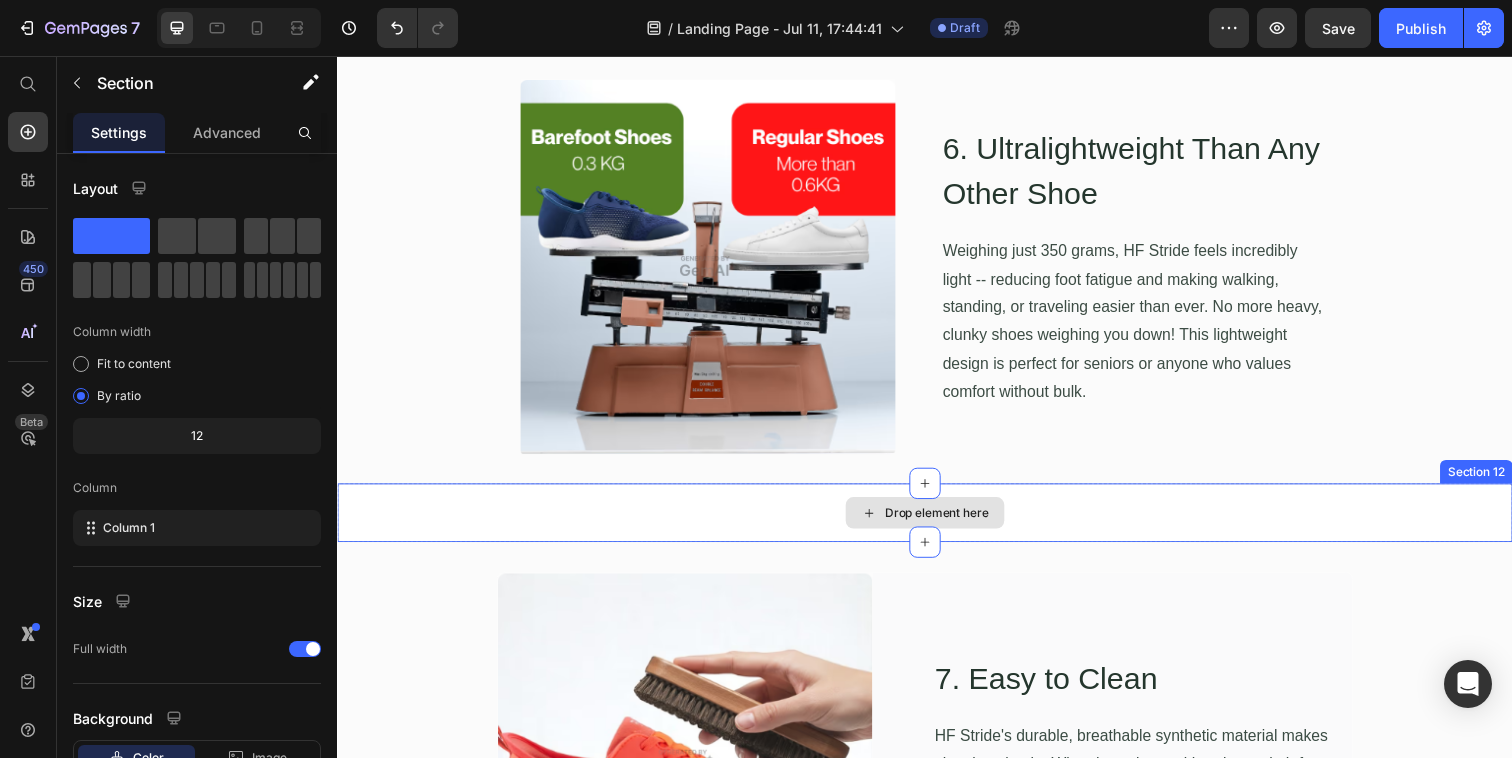 click on "Drop element here" at bounding box center [937, 522] 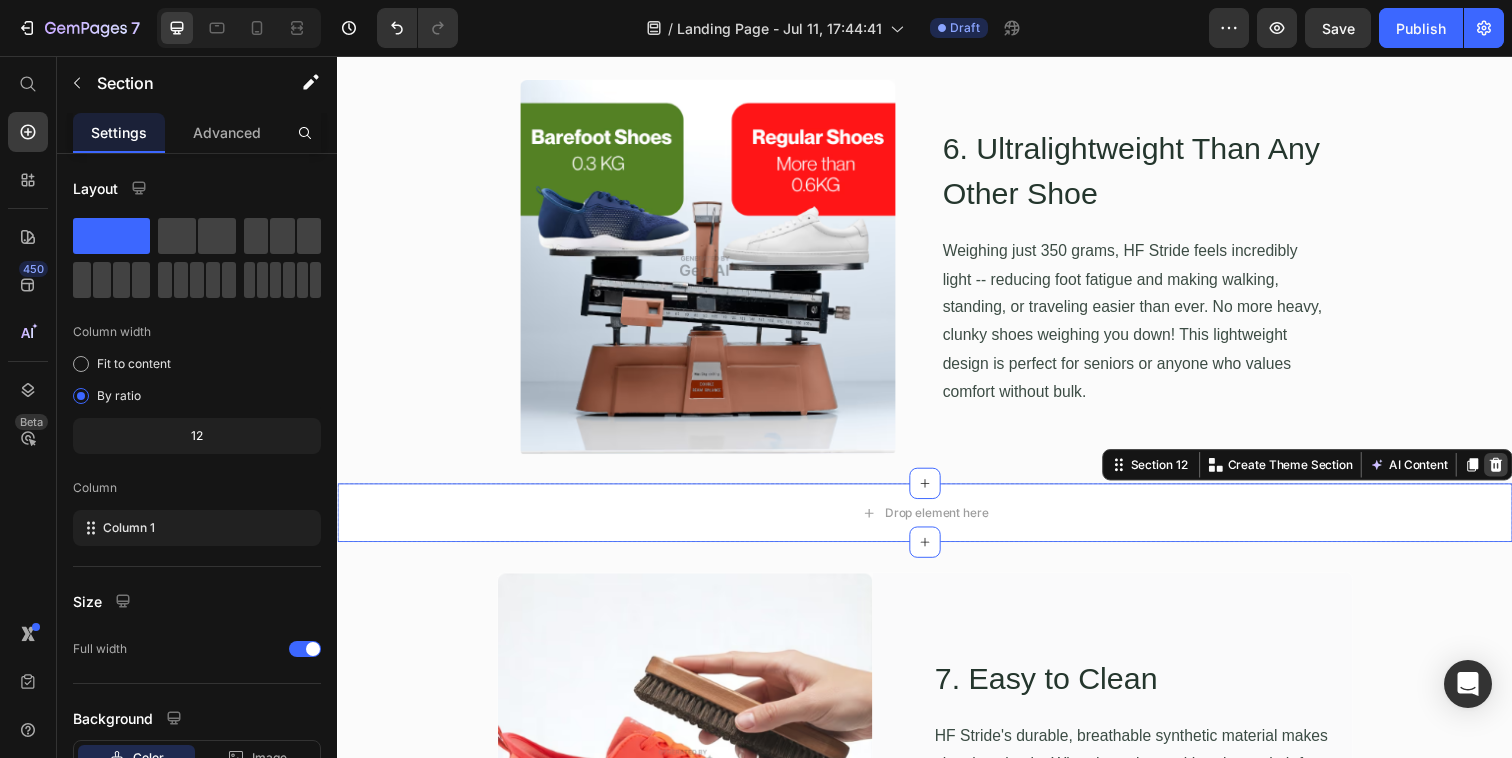 click 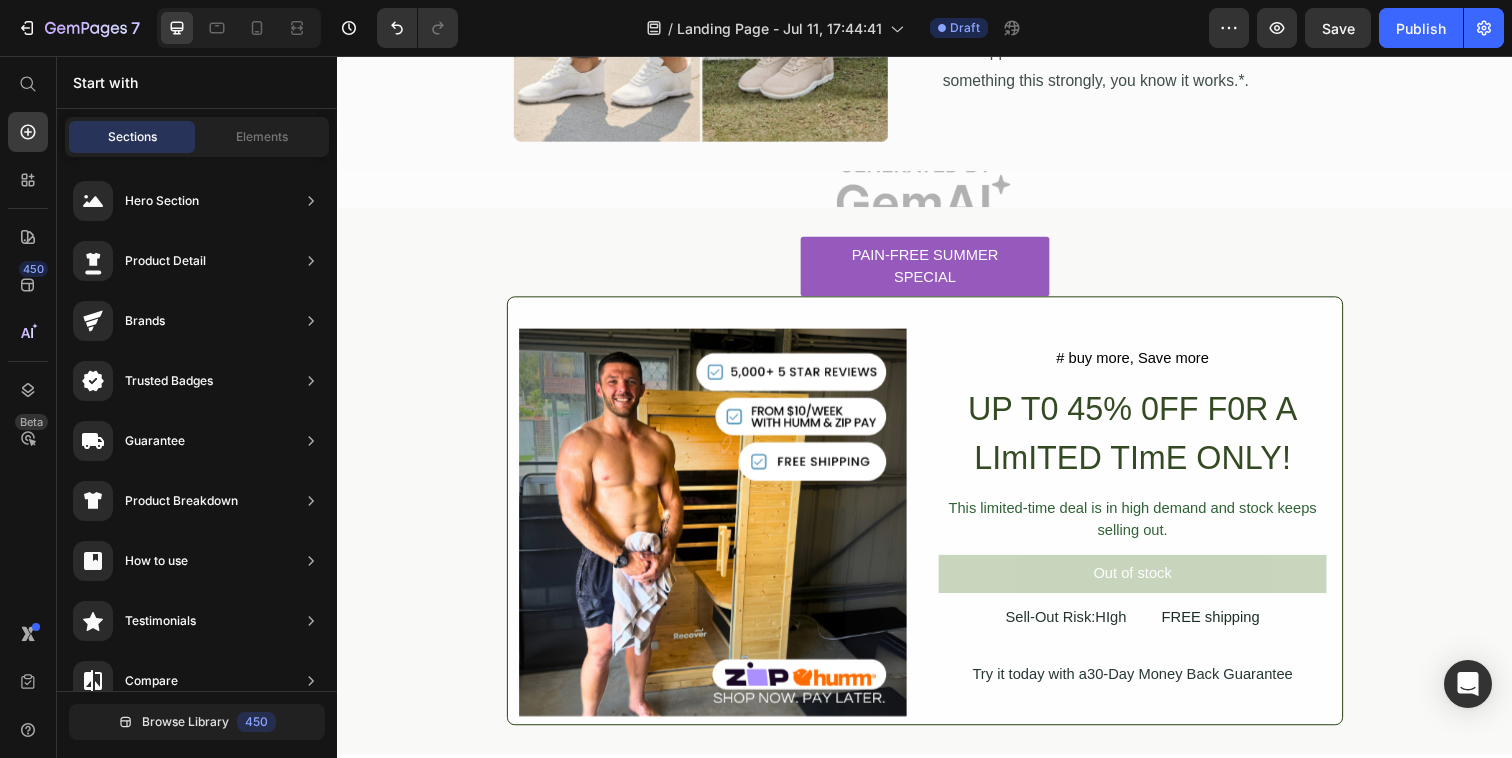 scroll, scrollTop: 6153, scrollLeft: 0, axis: vertical 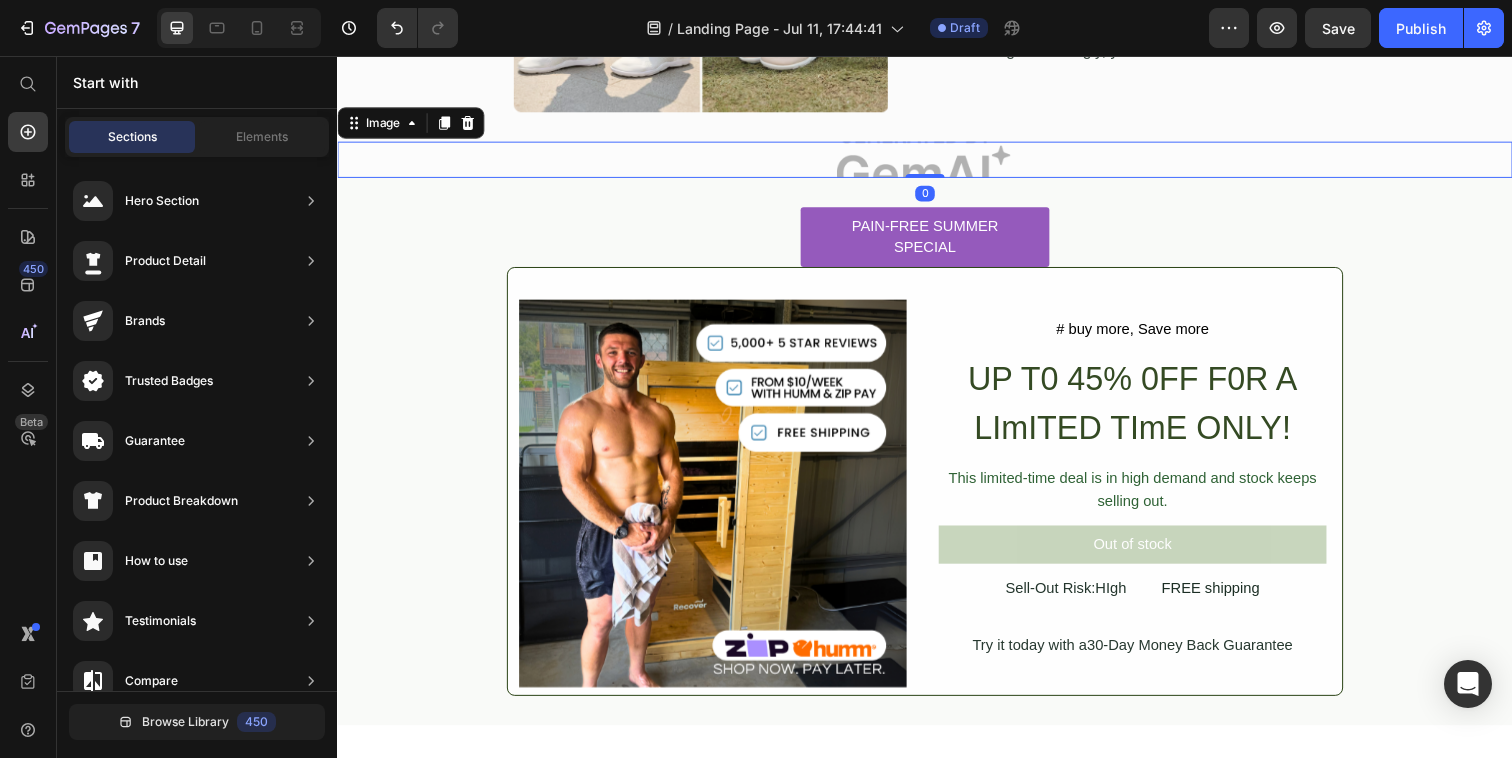 click at bounding box center (937, 161) 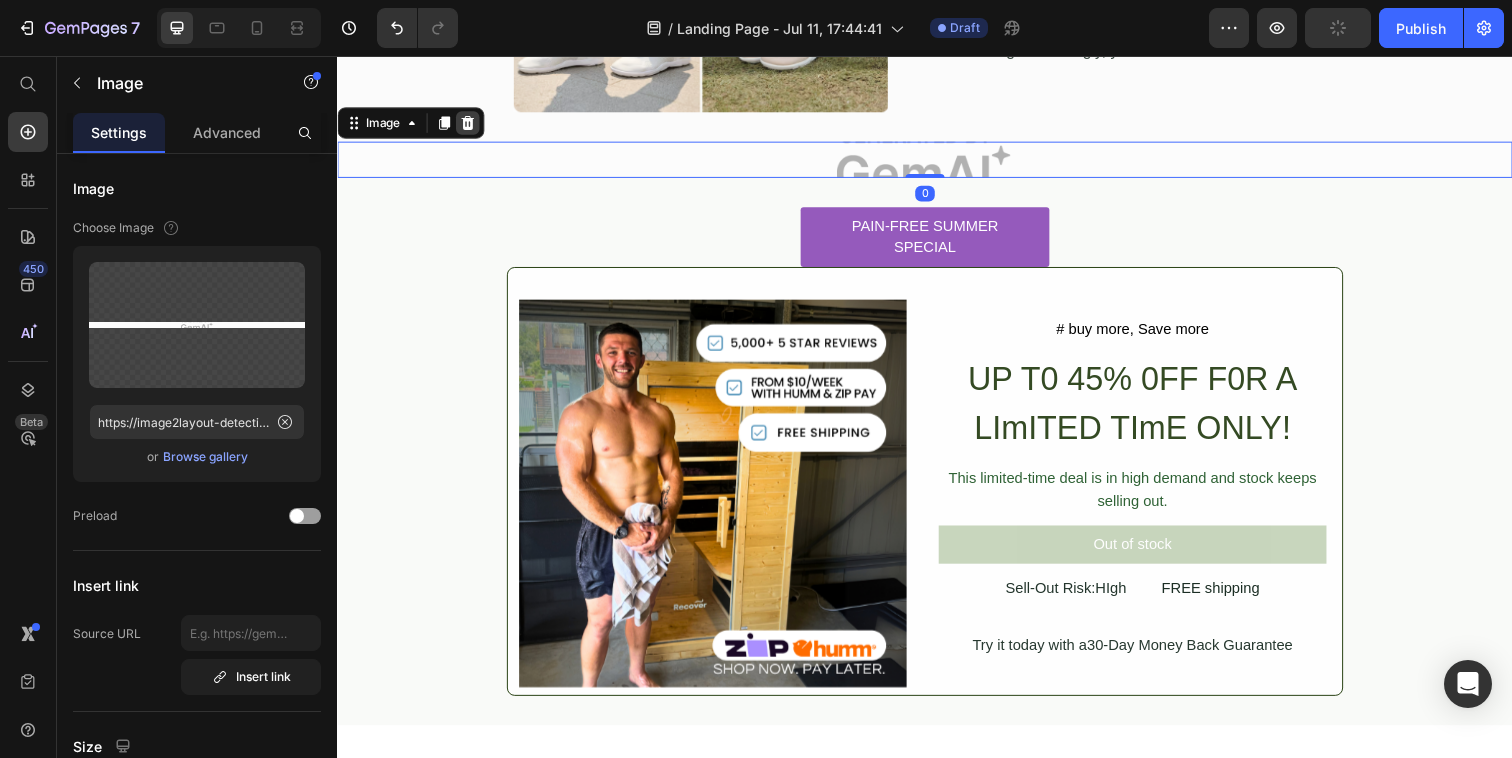 click 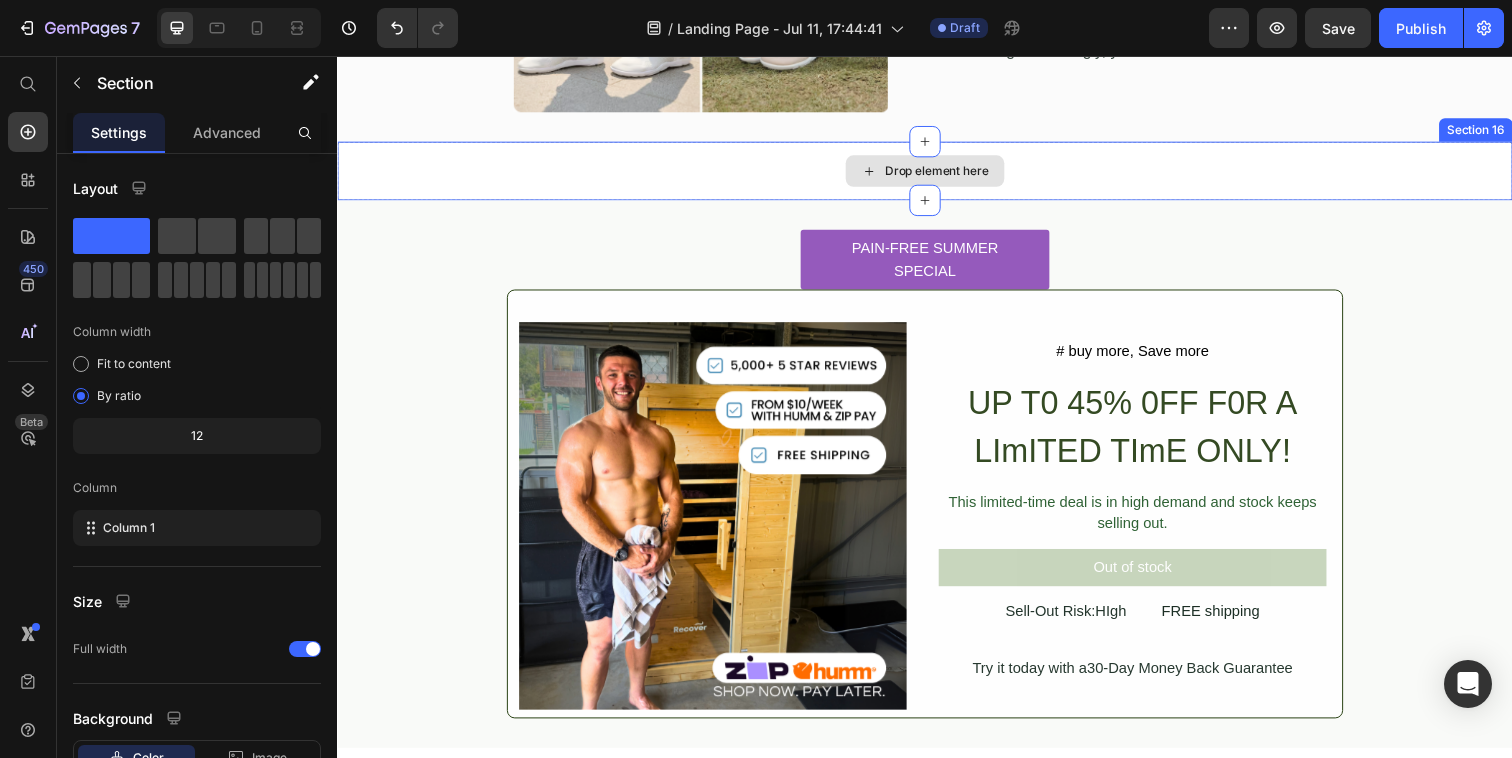click on "Drop element here" at bounding box center [937, 173] 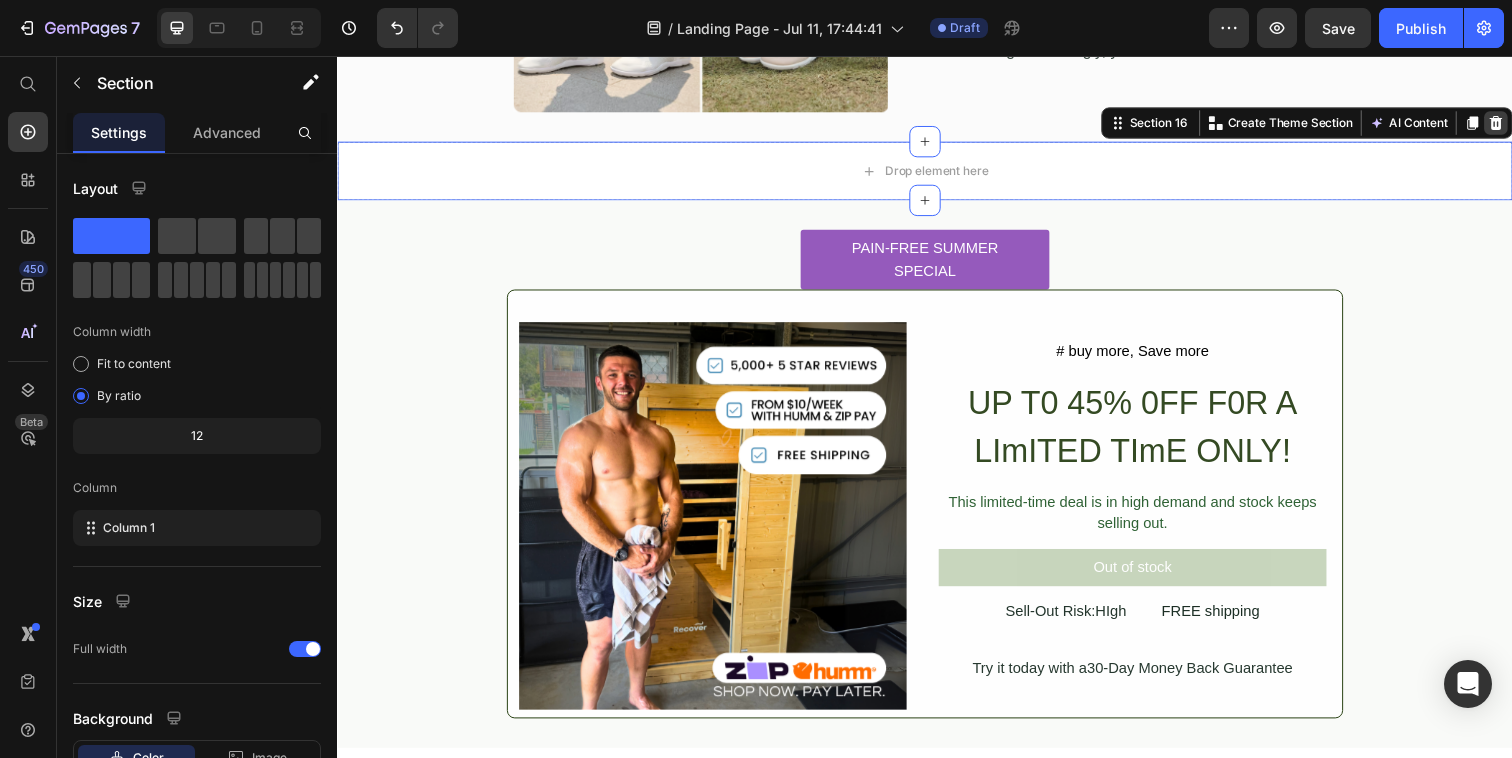 click 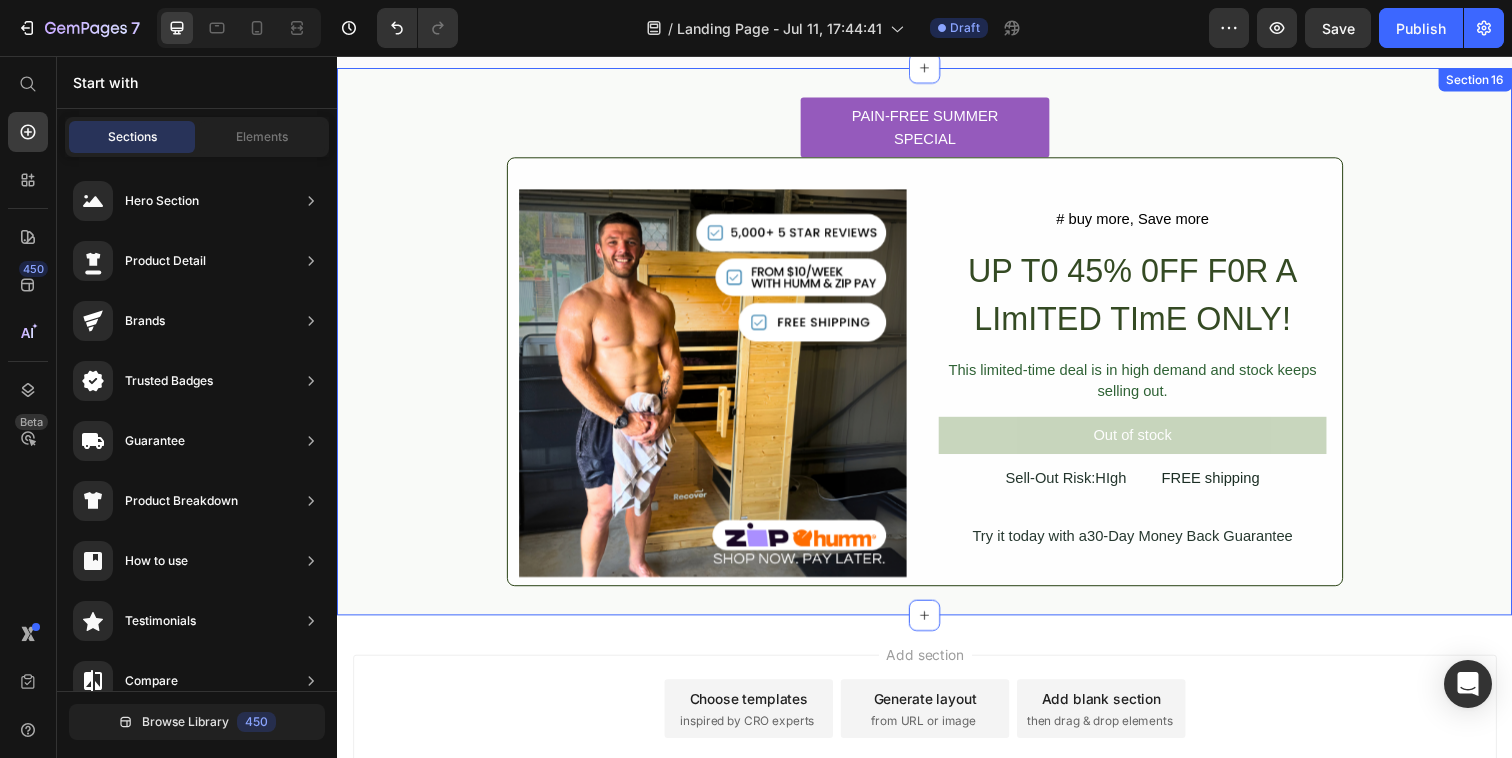 scroll, scrollTop: 6370, scrollLeft: 0, axis: vertical 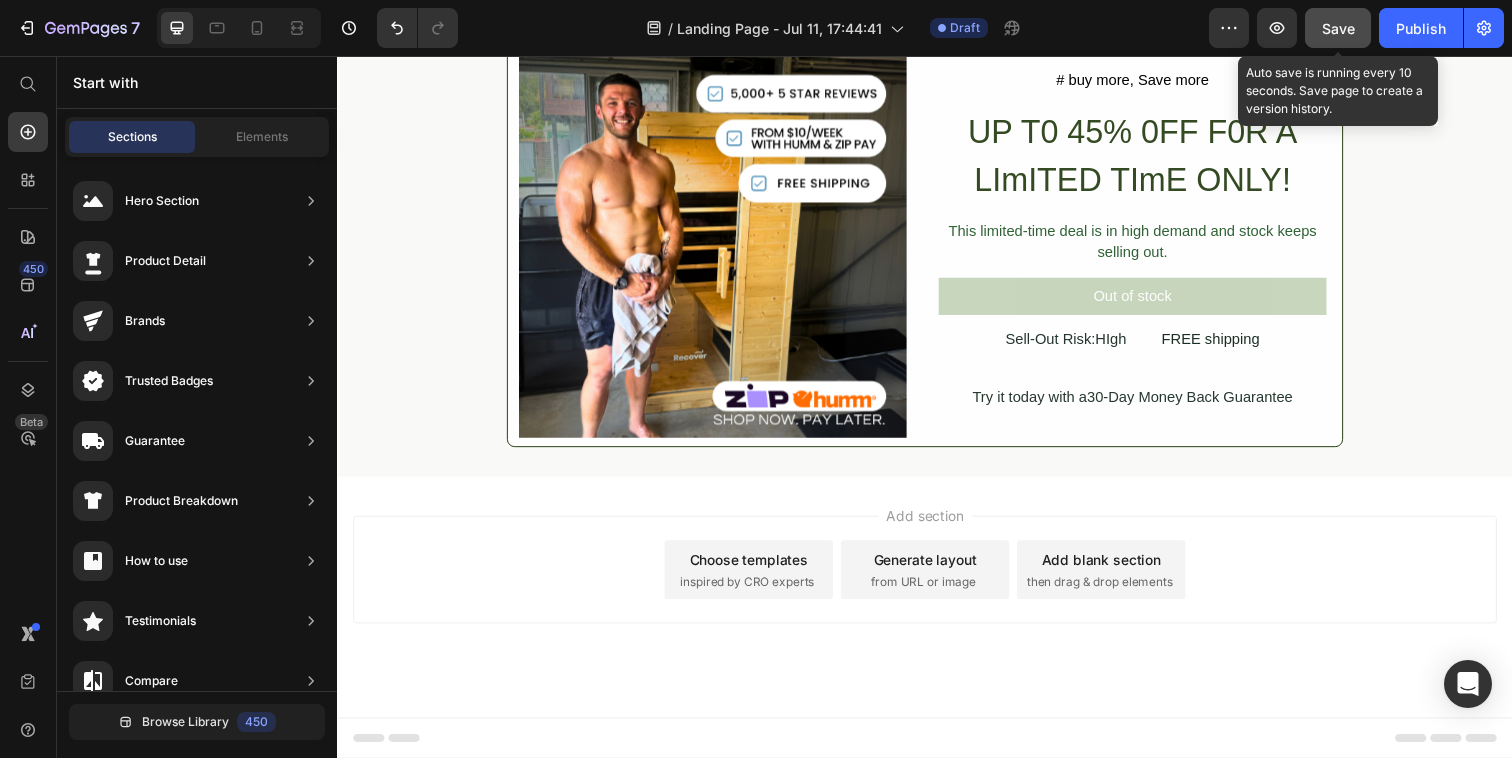 click on "Save" at bounding box center (1338, 28) 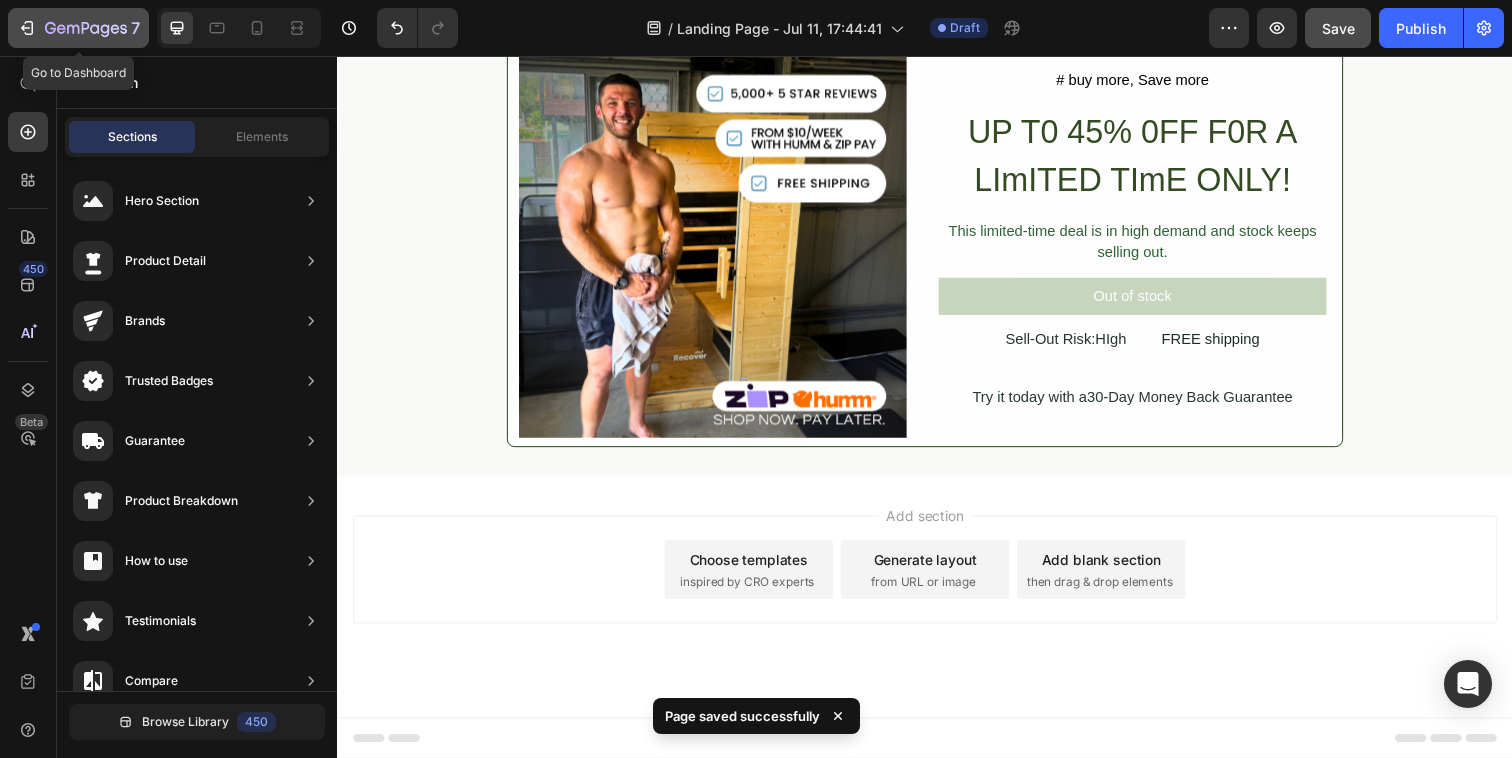 click 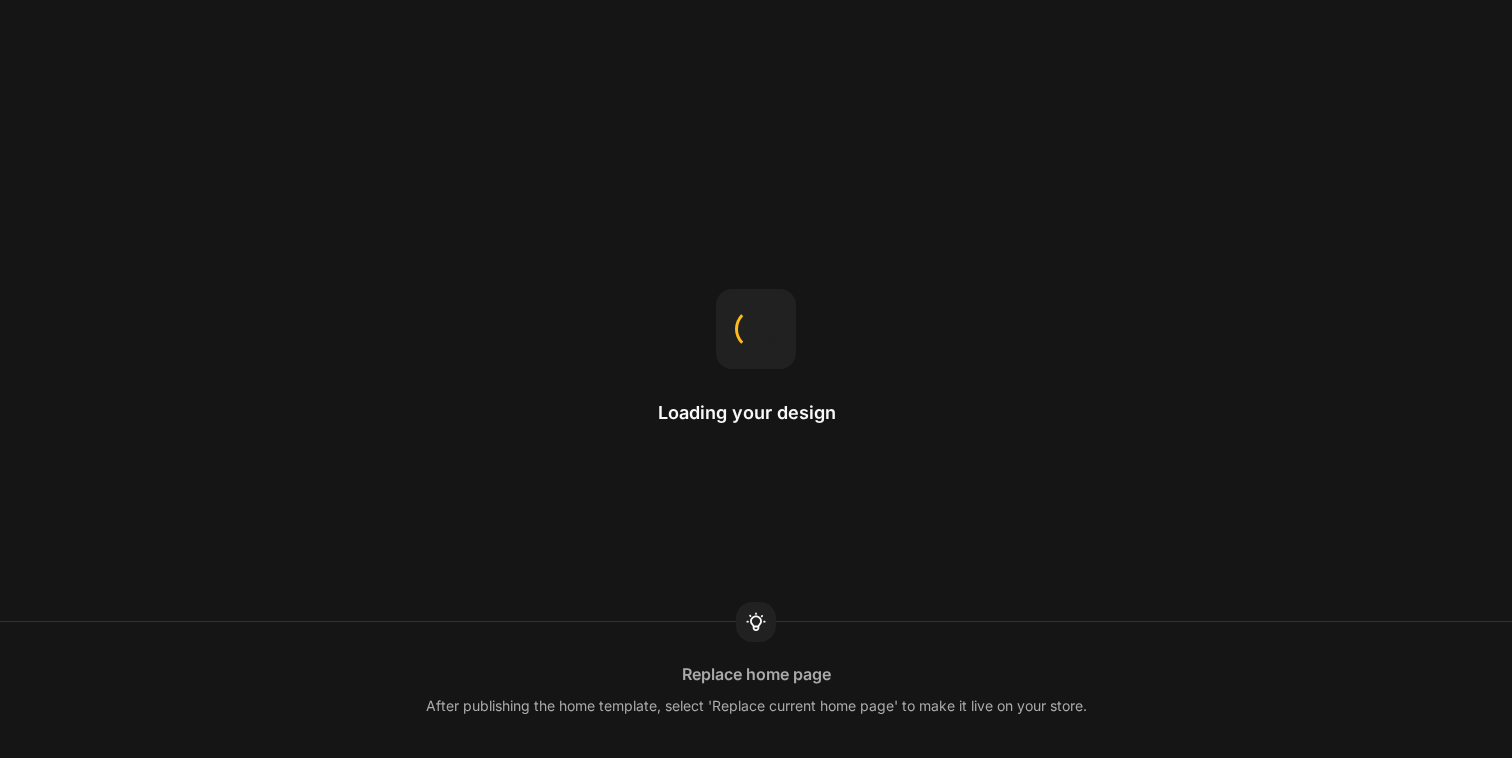 scroll, scrollTop: 0, scrollLeft: 0, axis: both 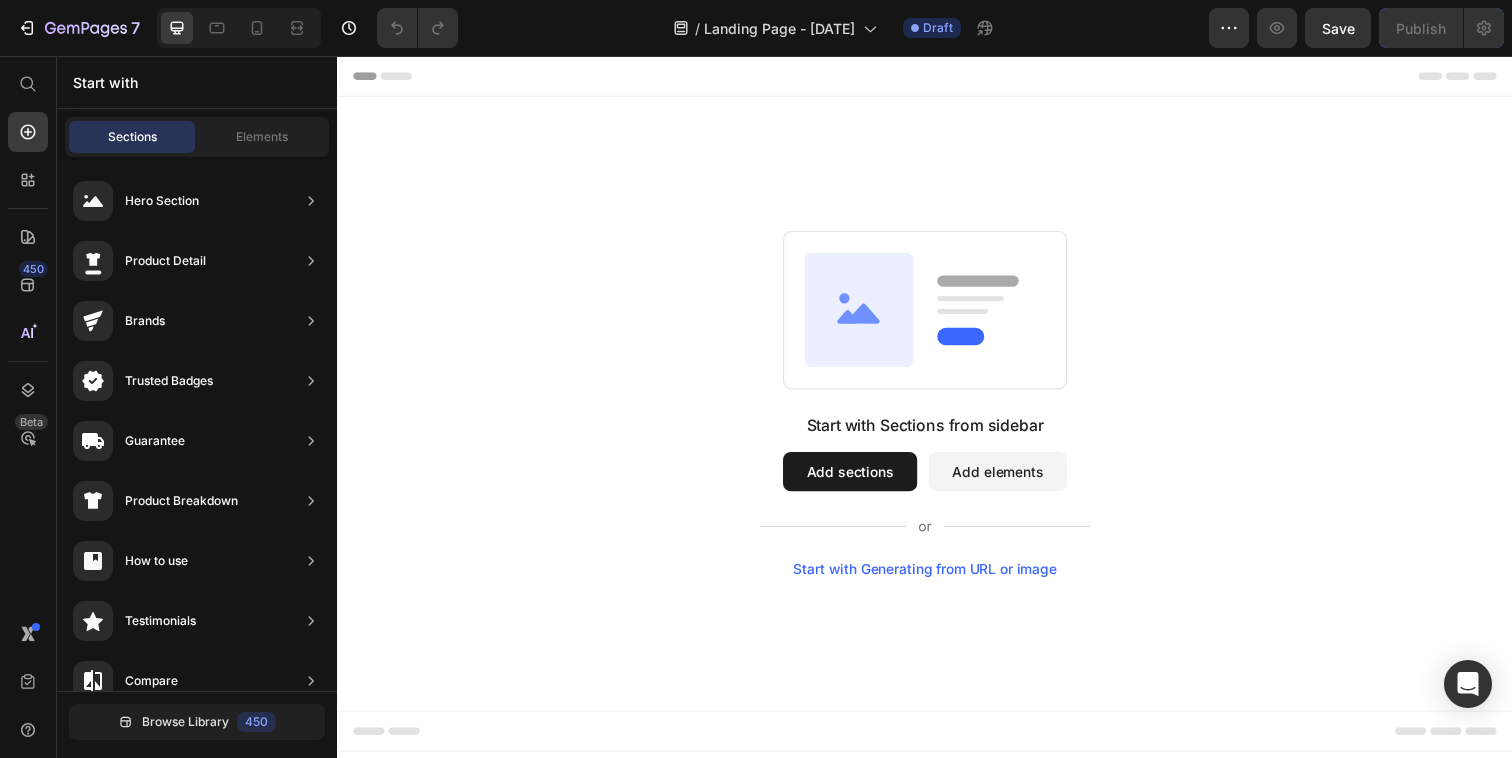 click on "Start with Generating from URL or image" at bounding box center (937, 580) 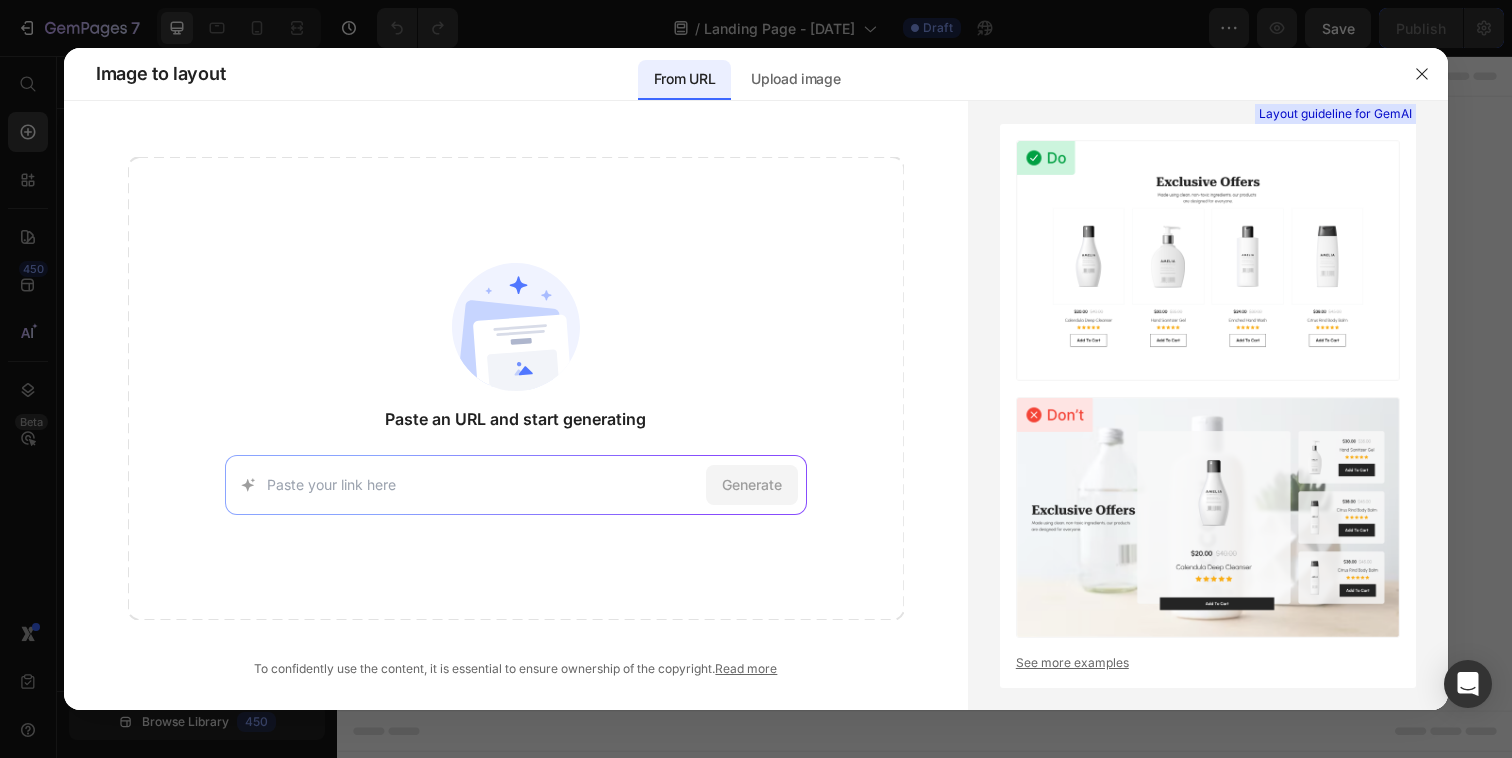click at bounding box center [482, 484] 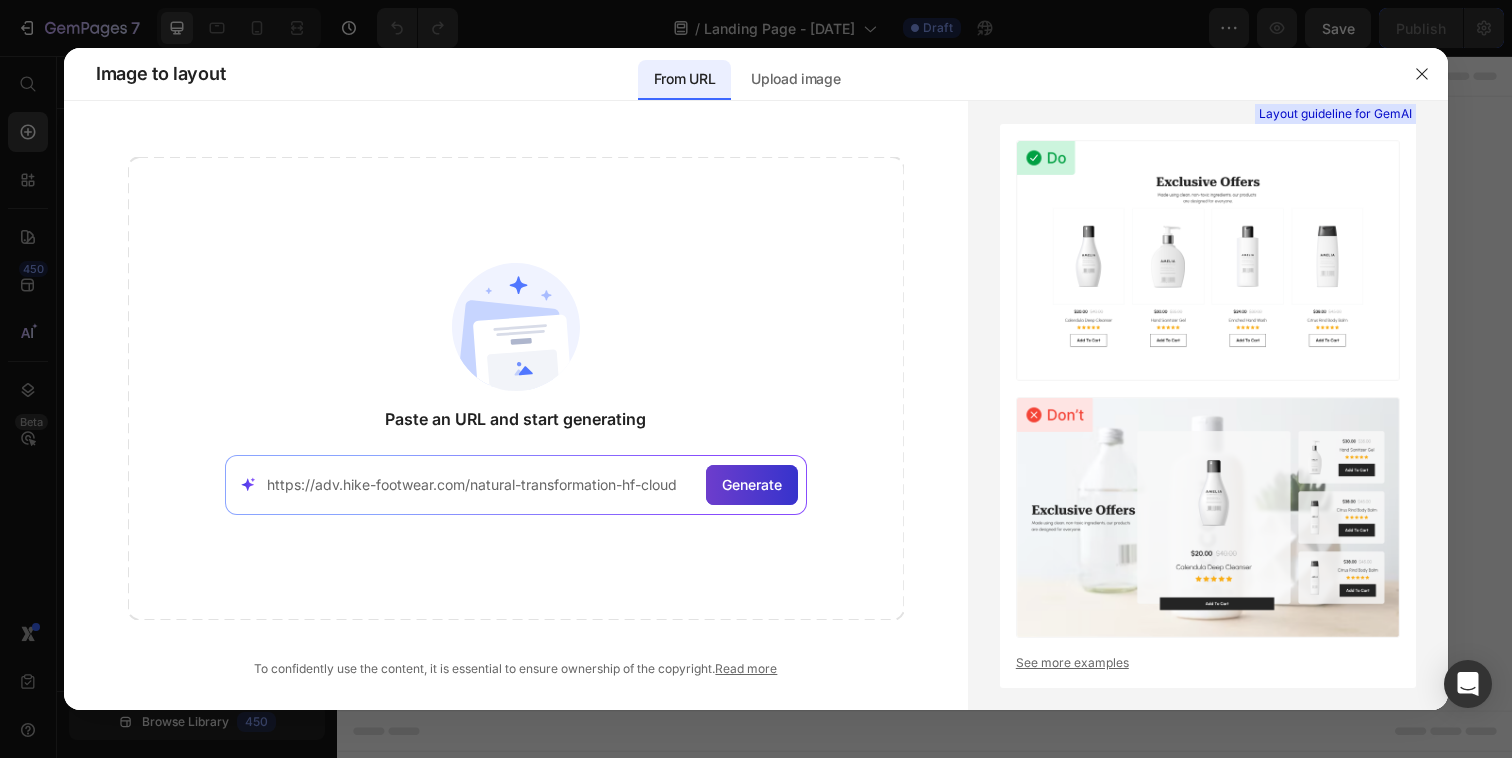 type on "https://adv.hike-footwear.com/natural-transformation-hf-cloud" 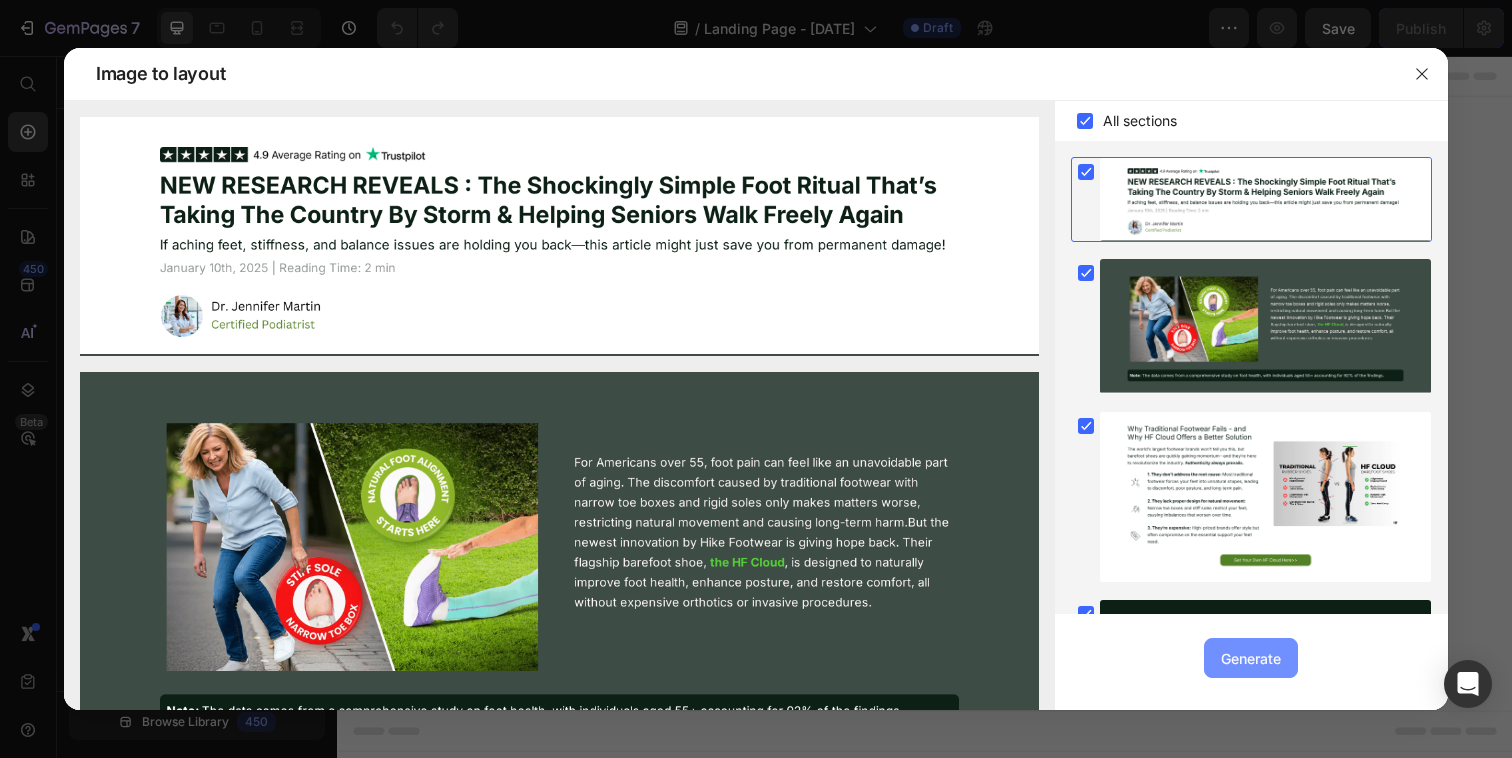 click on "Generate" at bounding box center (1251, 658) 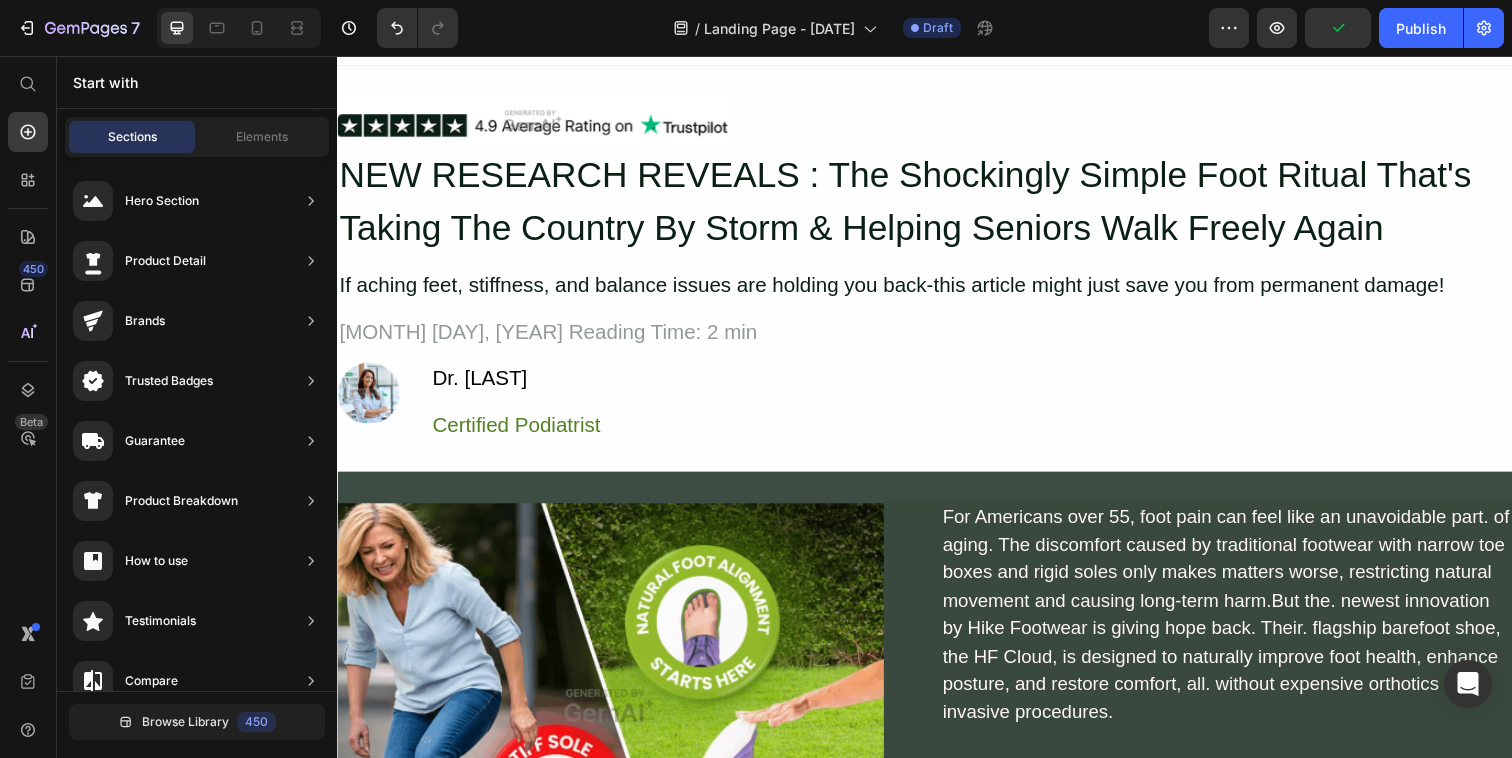 scroll, scrollTop: 0, scrollLeft: 0, axis: both 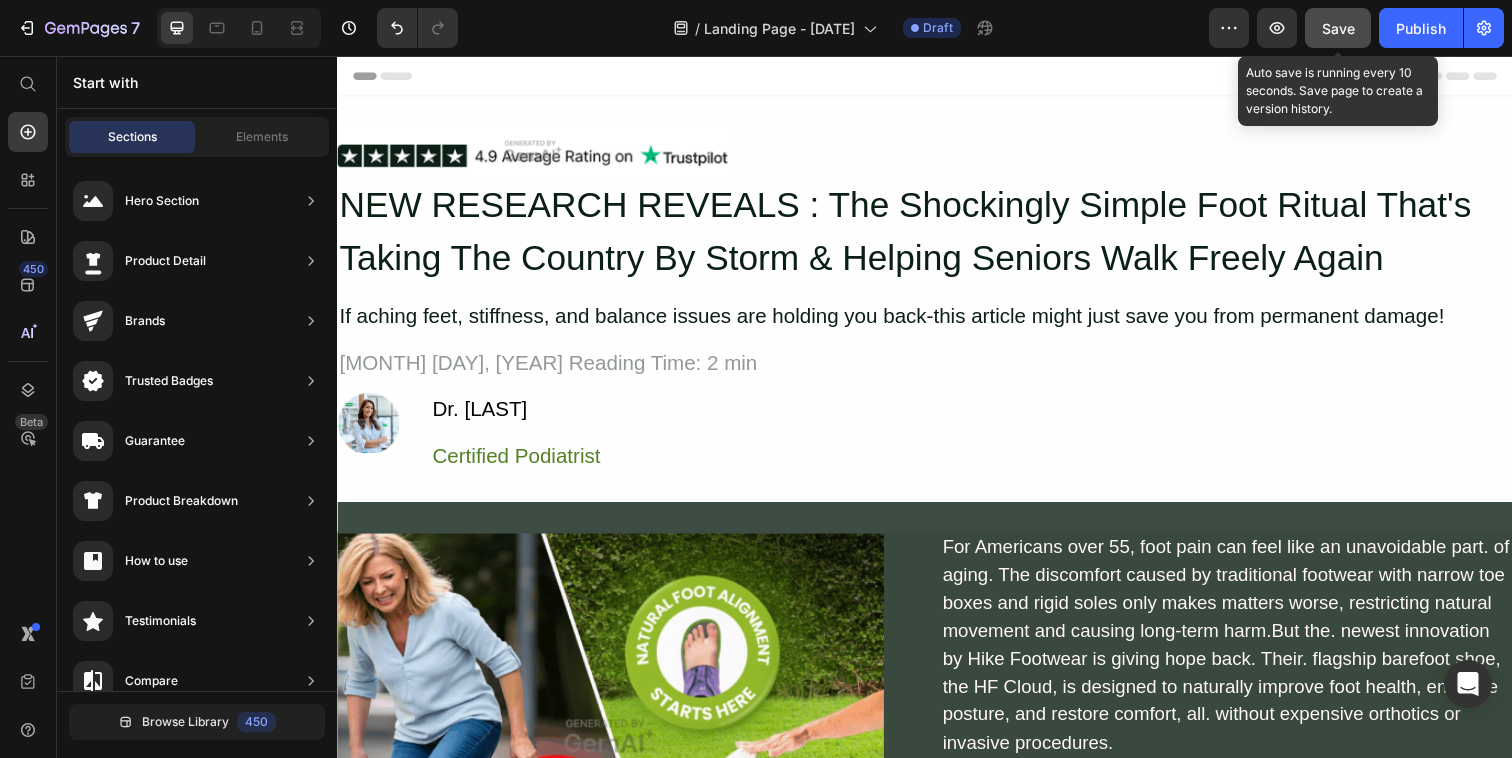 click on "Save" at bounding box center (1338, 28) 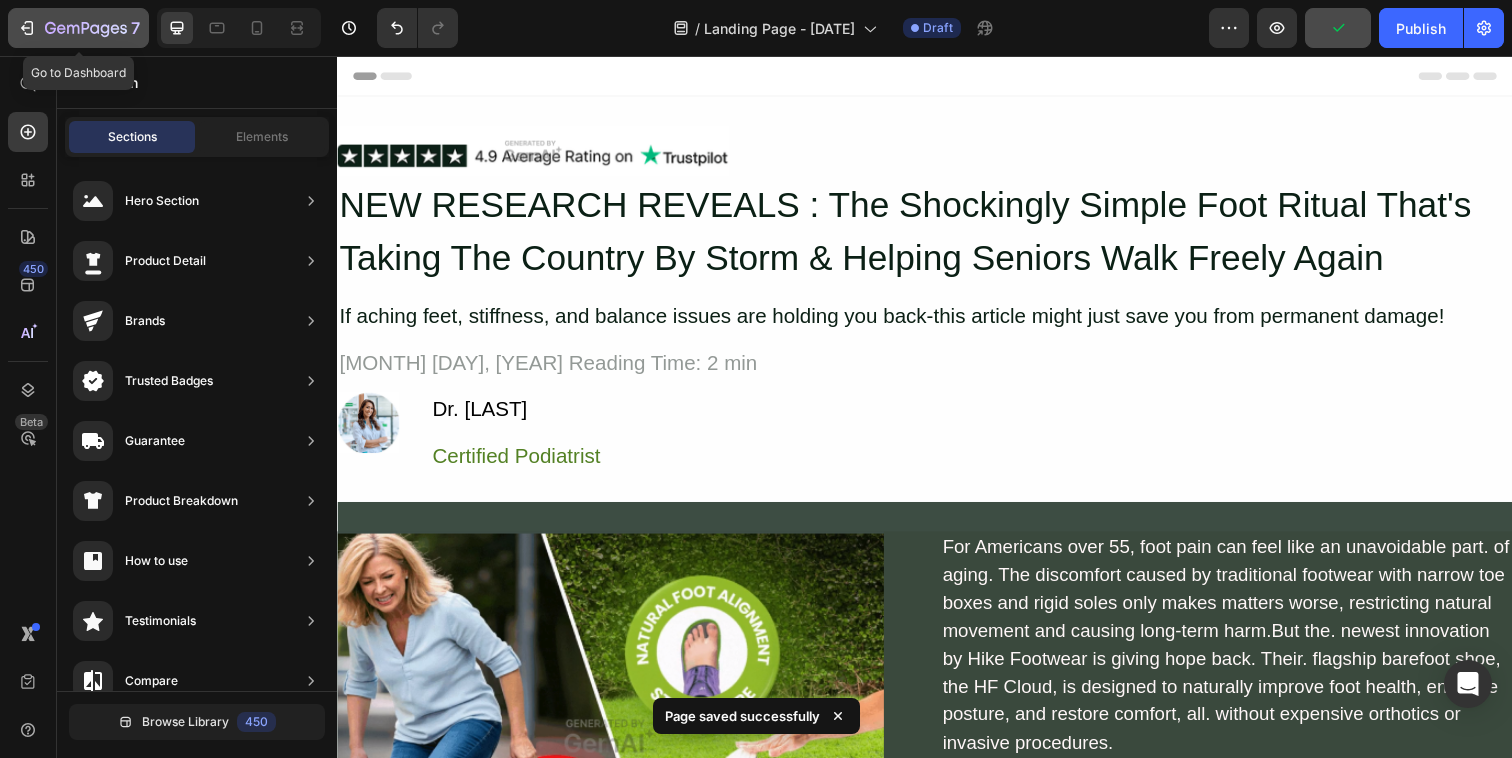 click on "7" at bounding box center (78, 28) 